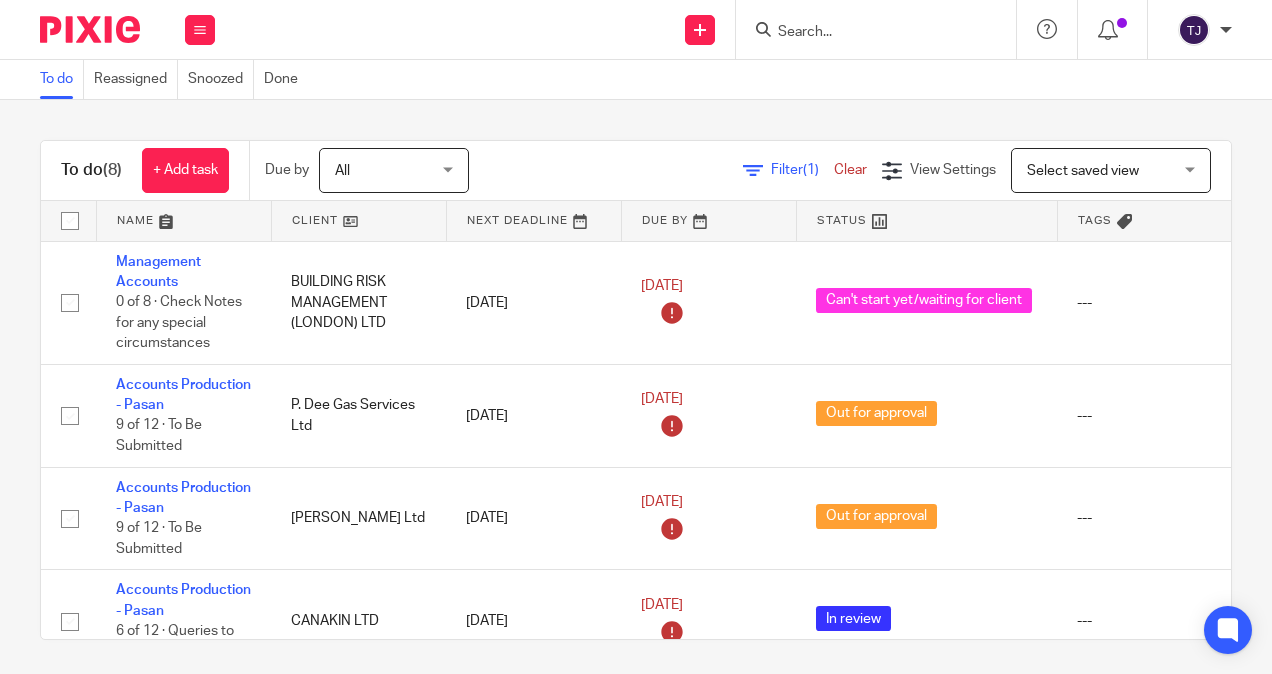 scroll, scrollTop: 0, scrollLeft: 0, axis: both 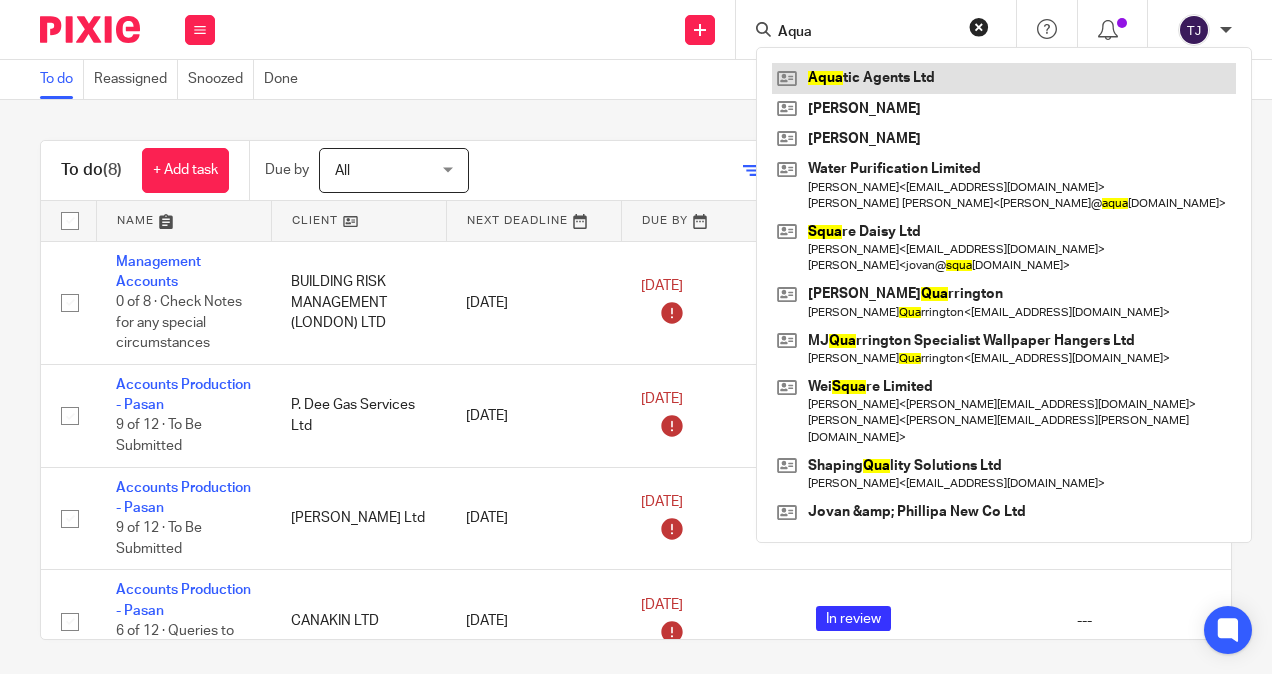 type on "Aqua" 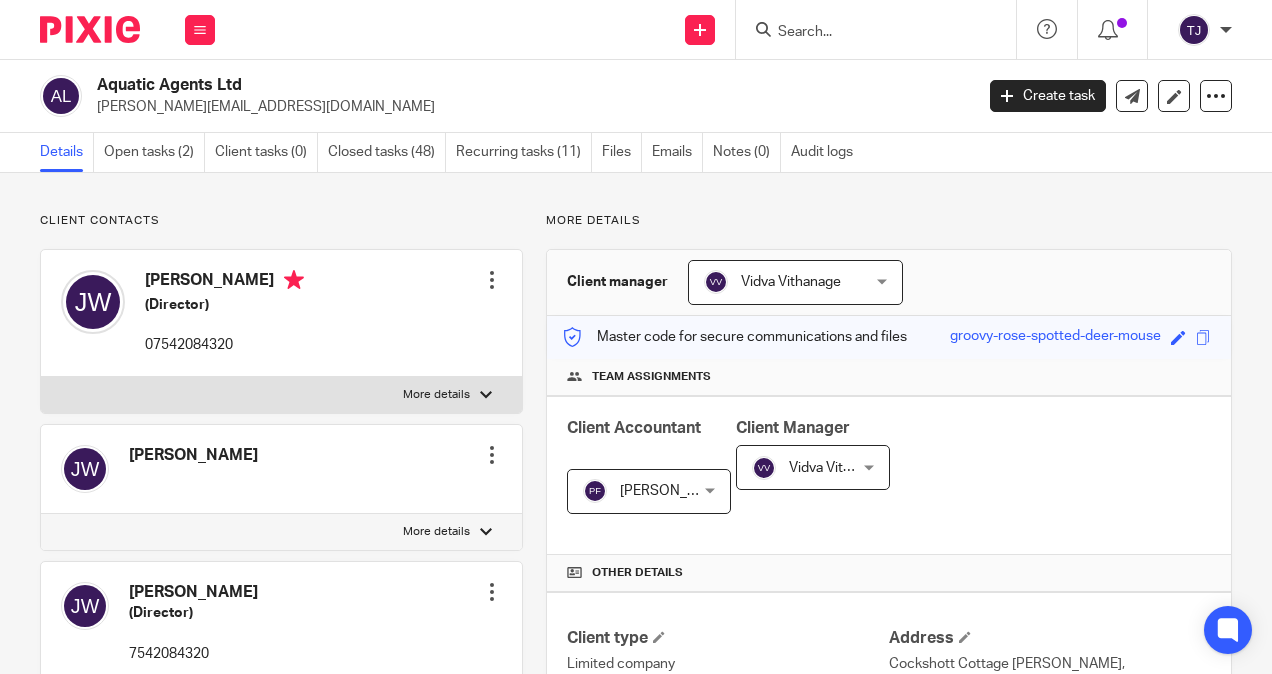 scroll, scrollTop: 0, scrollLeft: 0, axis: both 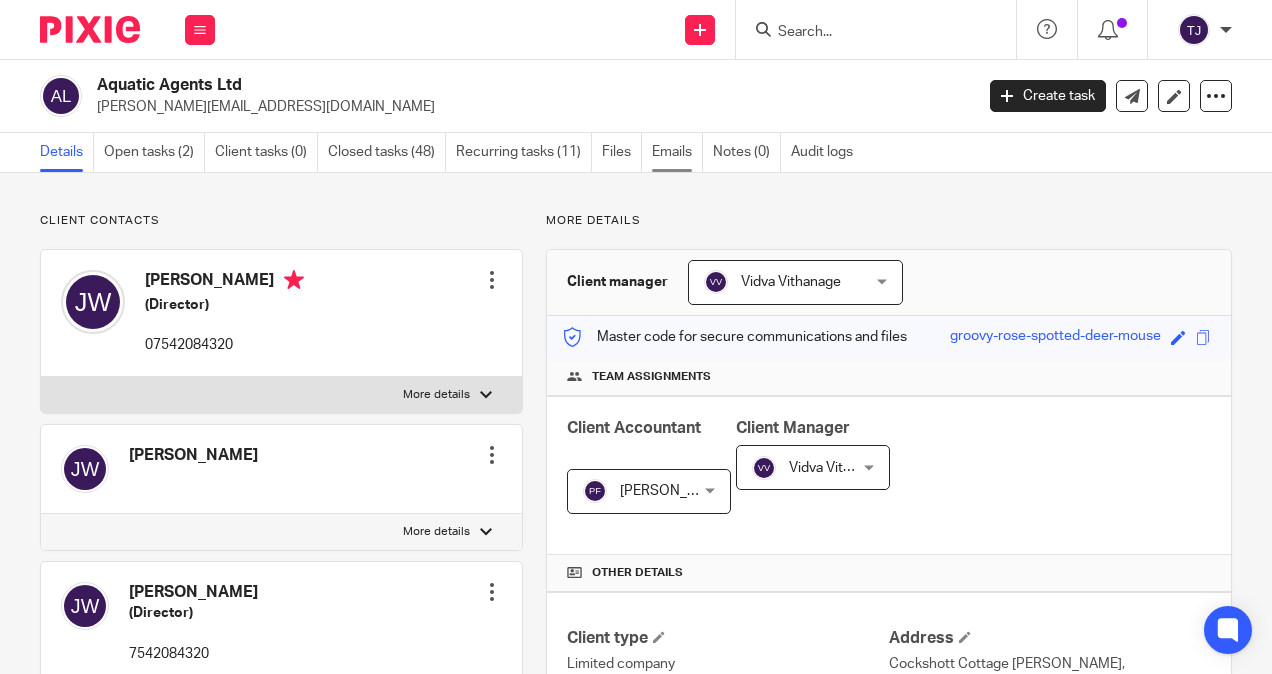 click on "Emails" at bounding box center (677, 152) 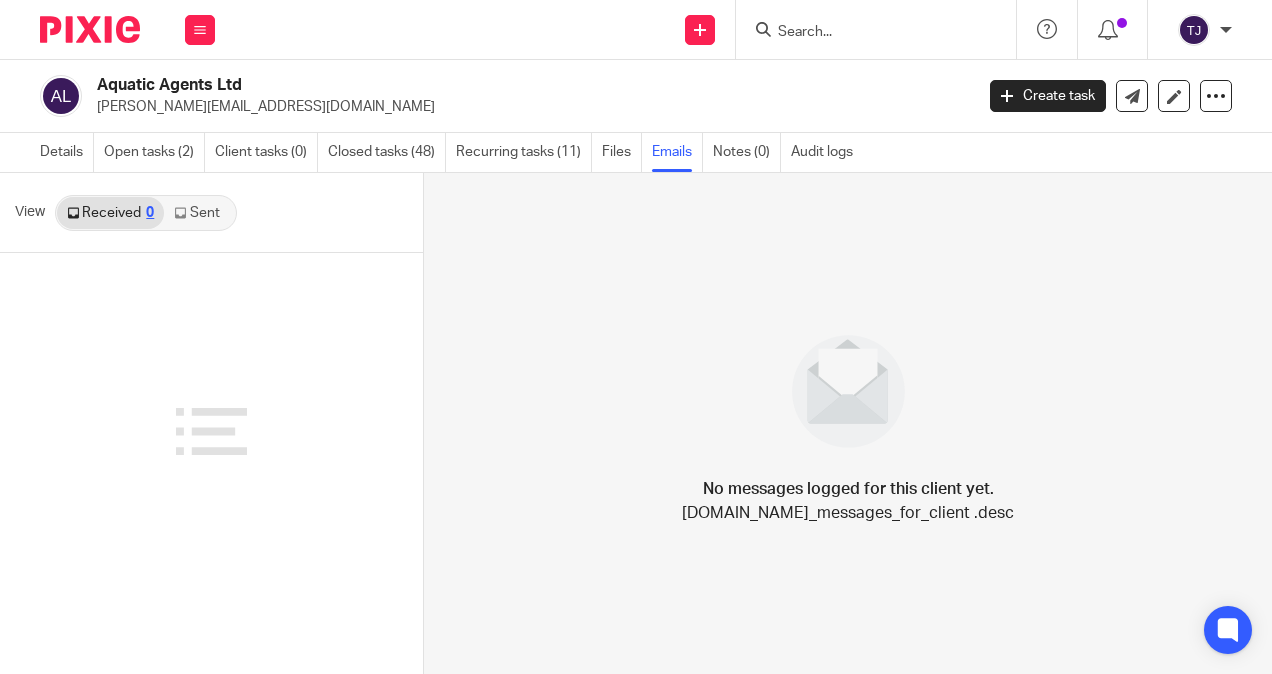 scroll, scrollTop: 0, scrollLeft: 0, axis: both 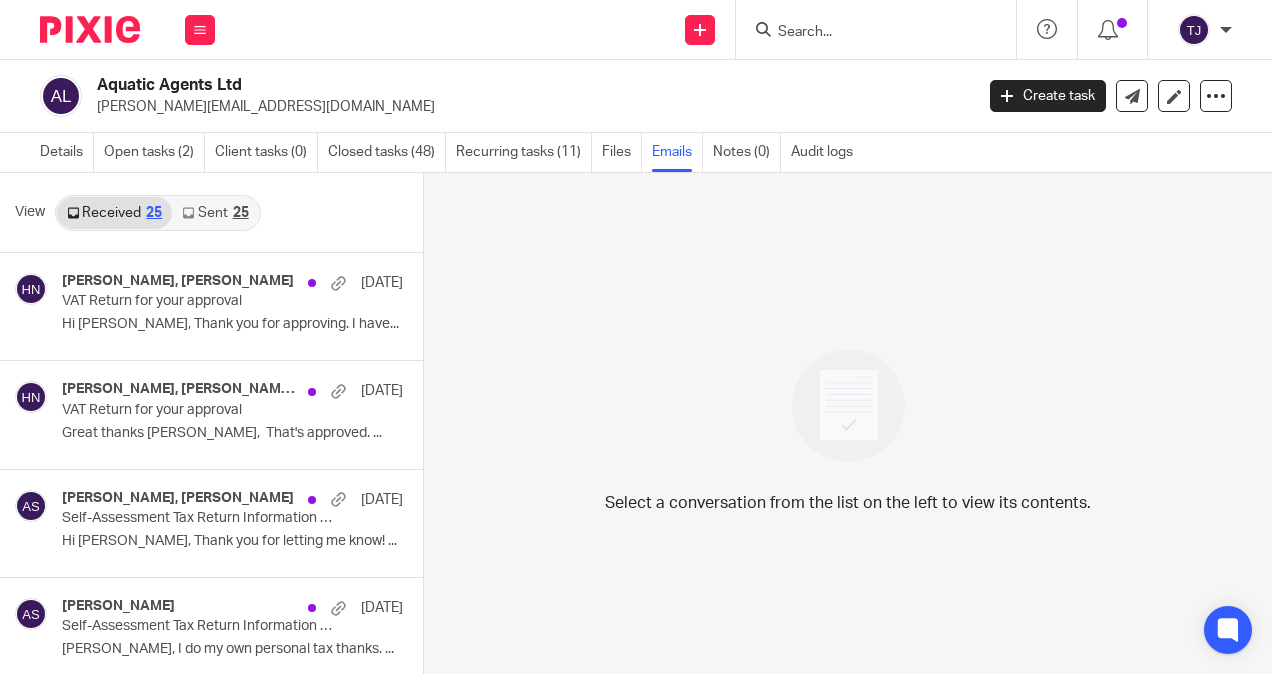 click on "Sent
25" at bounding box center [215, 213] 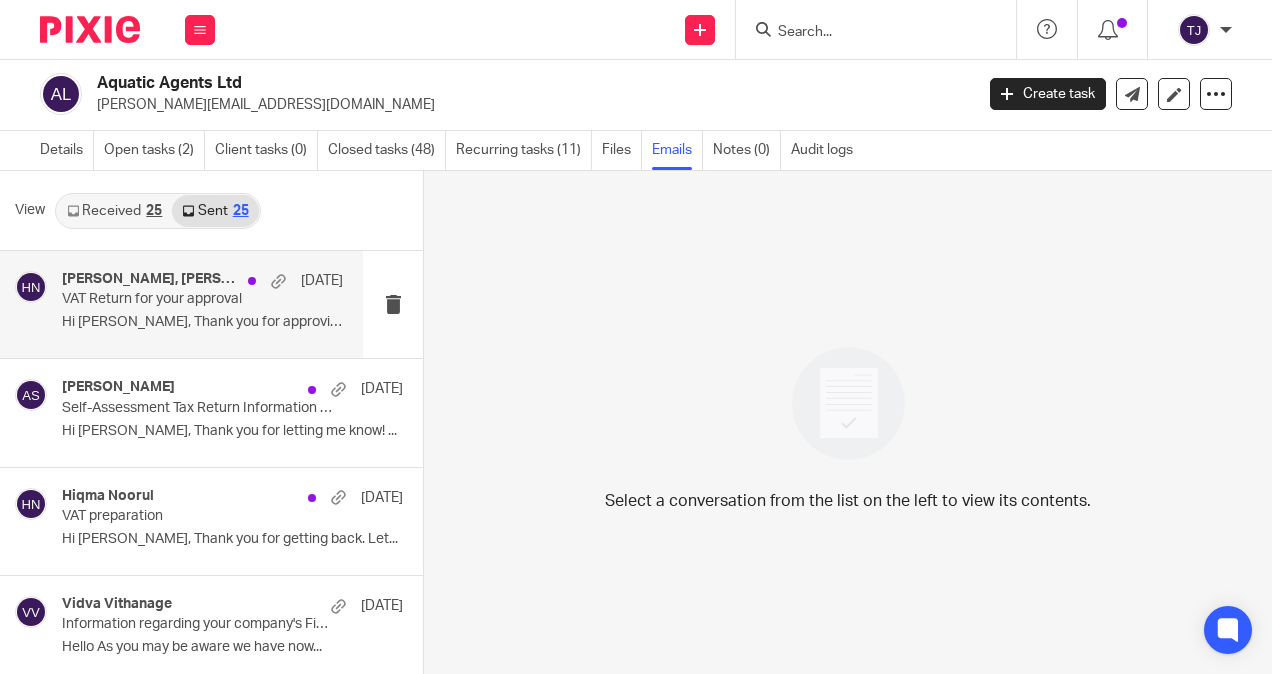 click on "Hi [PERSON_NAME],     Thank you for approving.     I have..." at bounding box center (202, 322) 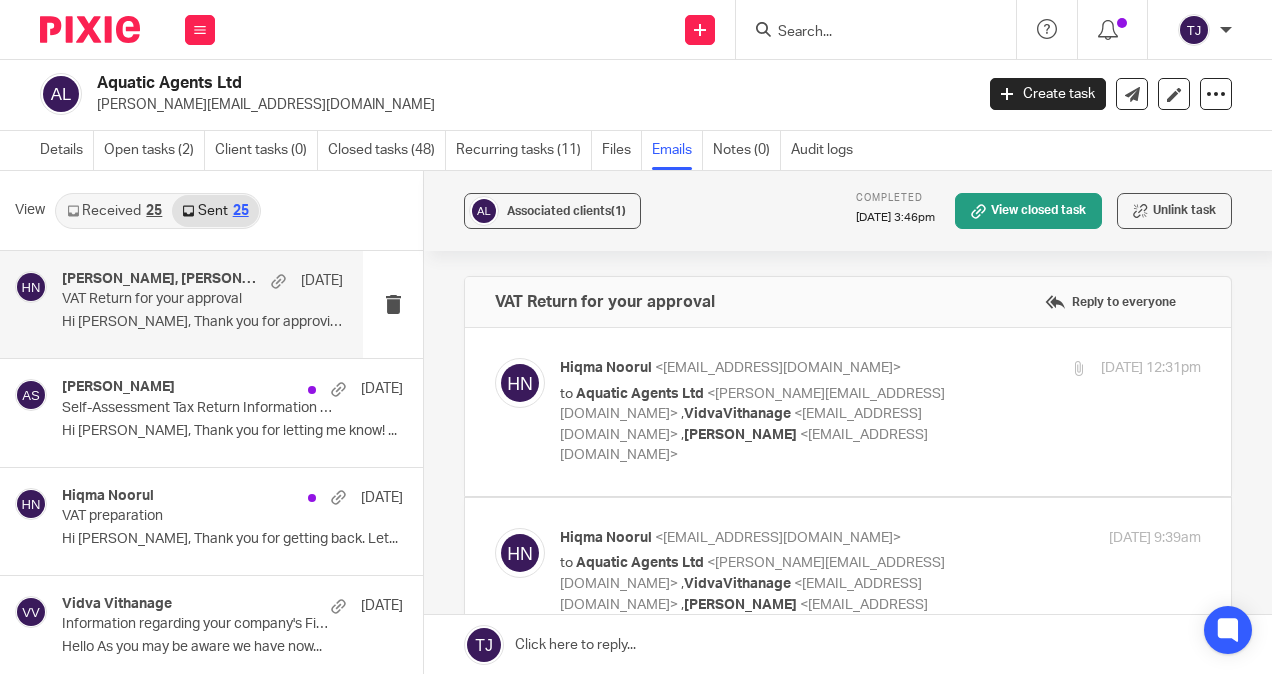scroll, scrollTop: 0, scrollLeft: 0, axis: both 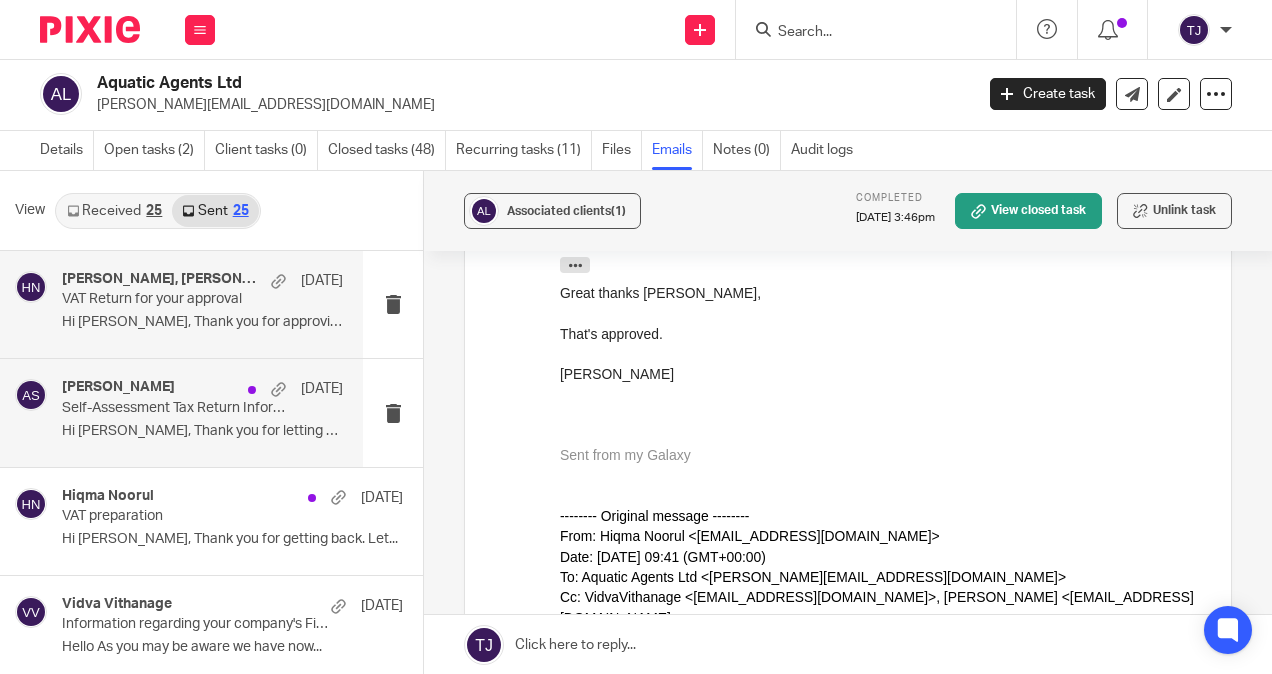 click on "[PERSON_NAME]
[DATE]" at bounding box center (202, 389) 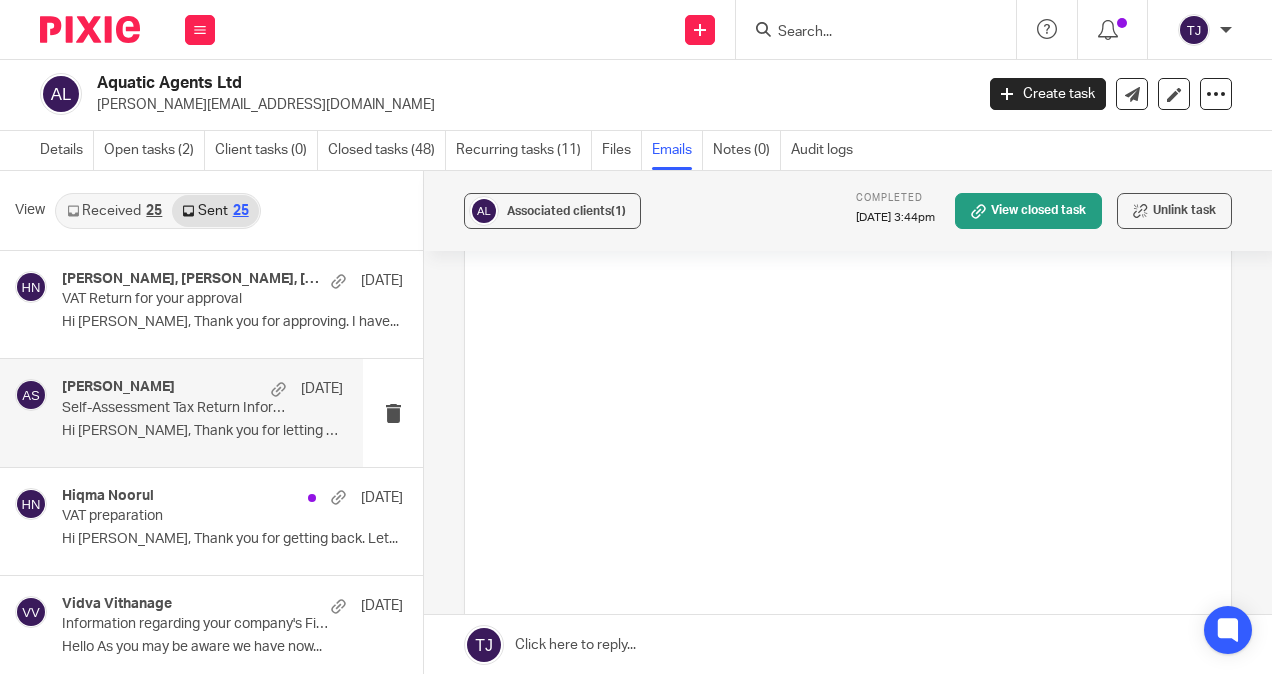 scroll, scrollTop: 0, scrollLeft: 0, axis: both 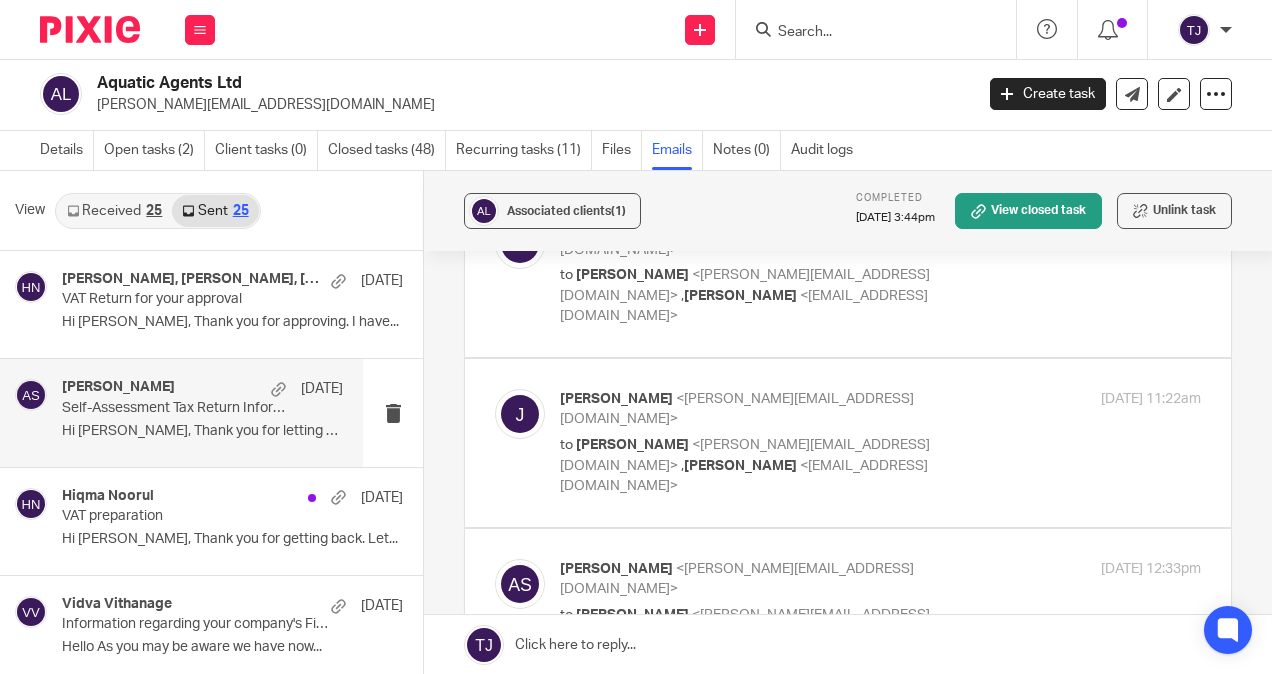 click at bounding box center [848, 443] 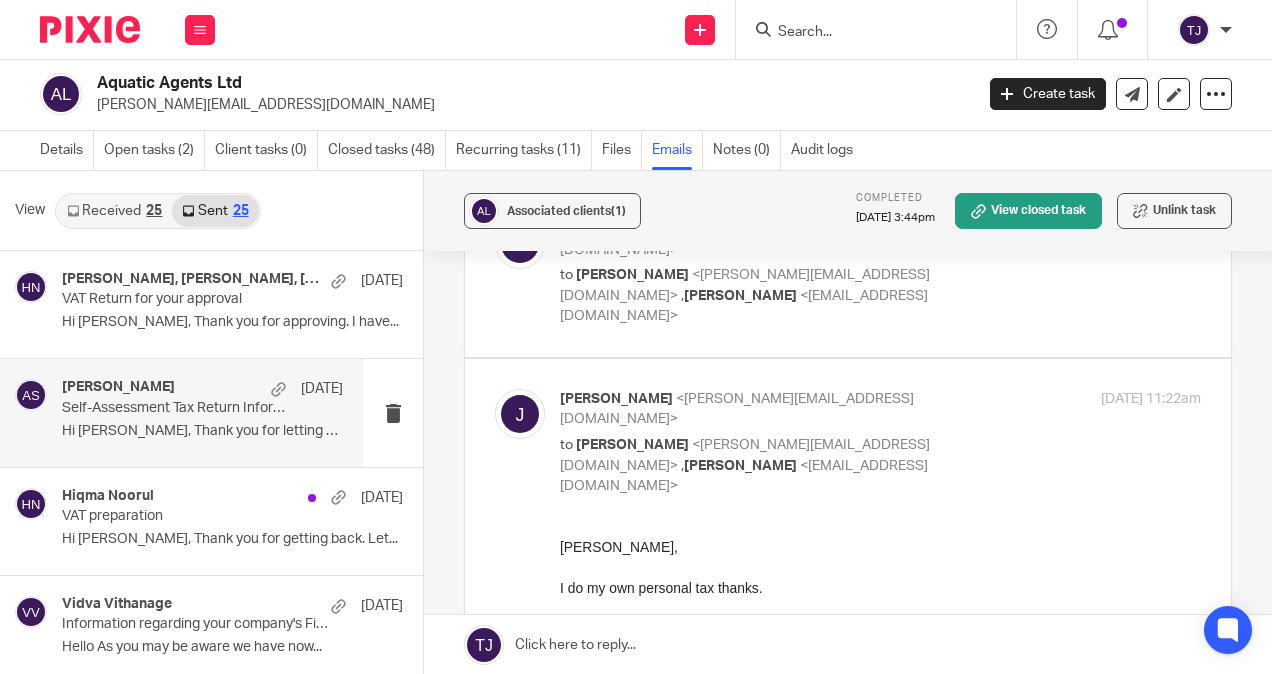 scroll, scrollTop: 0, scrollLeft: 0, axis: both 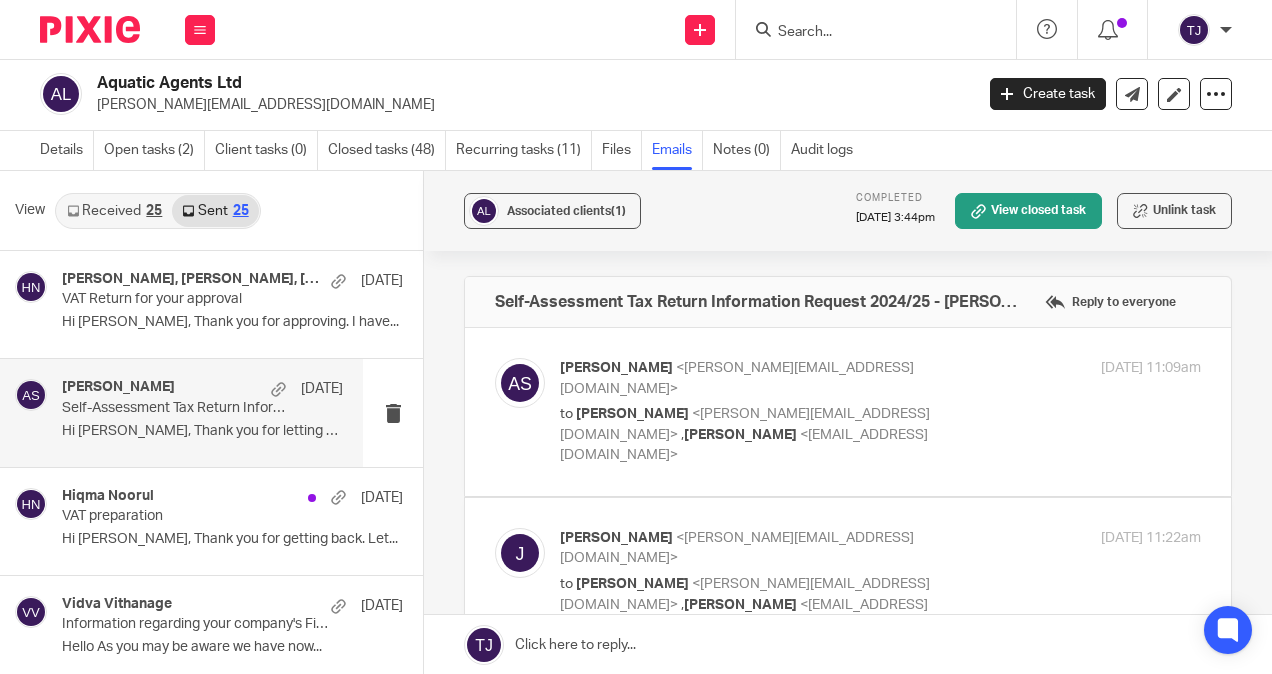 click on "to
[PERSON_NAME]
<[PERSON_NAME][EMAIL_ADDRESS][DOMAIN_NAME]>   ,
[PERSON_NAME]
<[EMAIL_ADDRESS][DOMAIN_NAME]>" at bounding box center [773, 435] 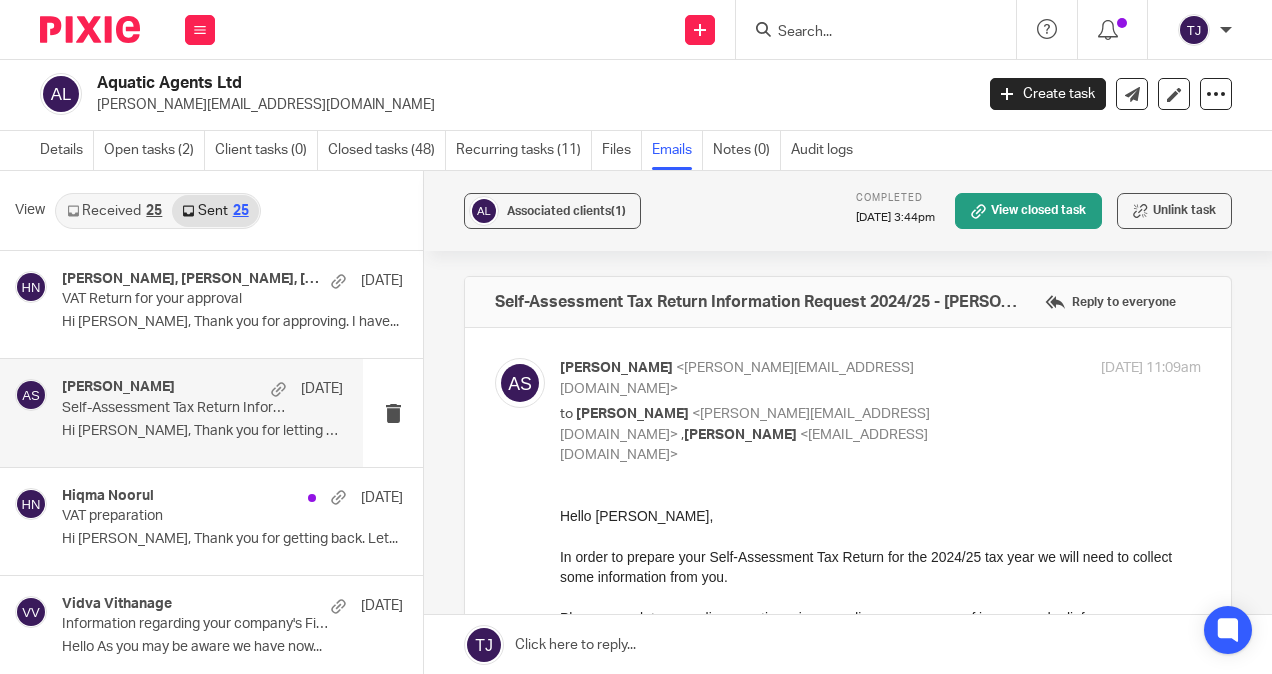 scroll, scrollTop: 0, scrollLeft: 0, axis: both 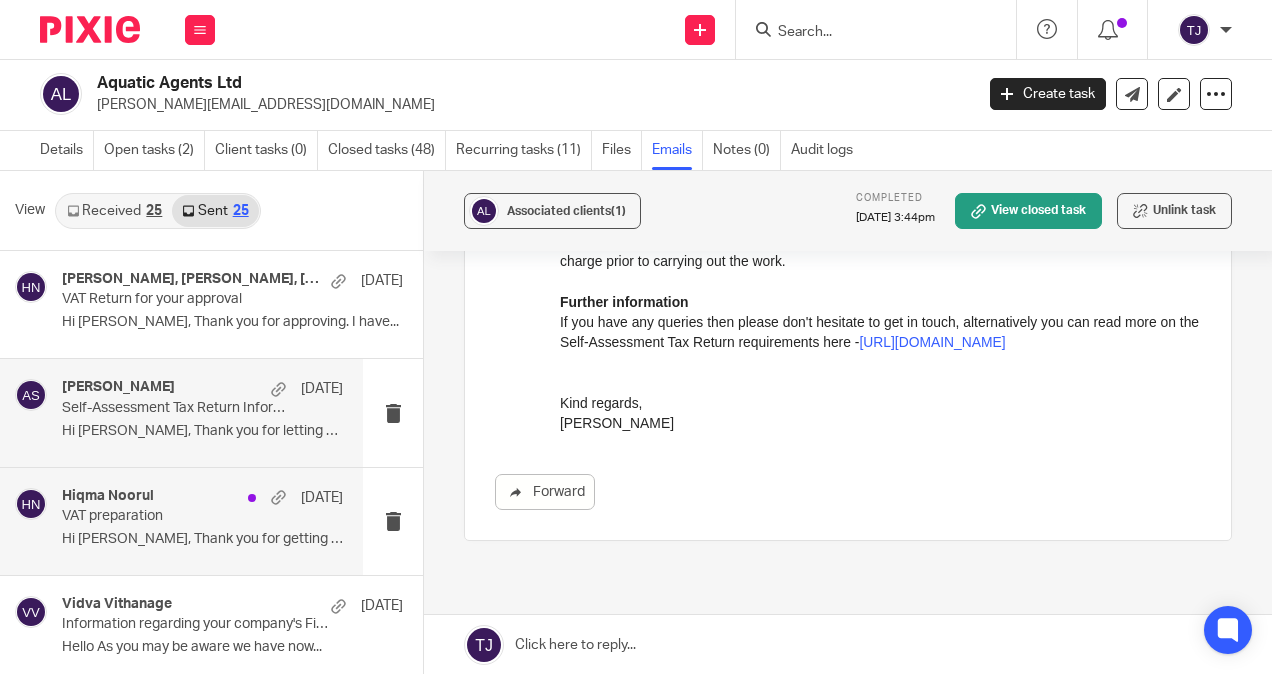 click on "Hiqma Noorul" at bounding box center (108, 496) 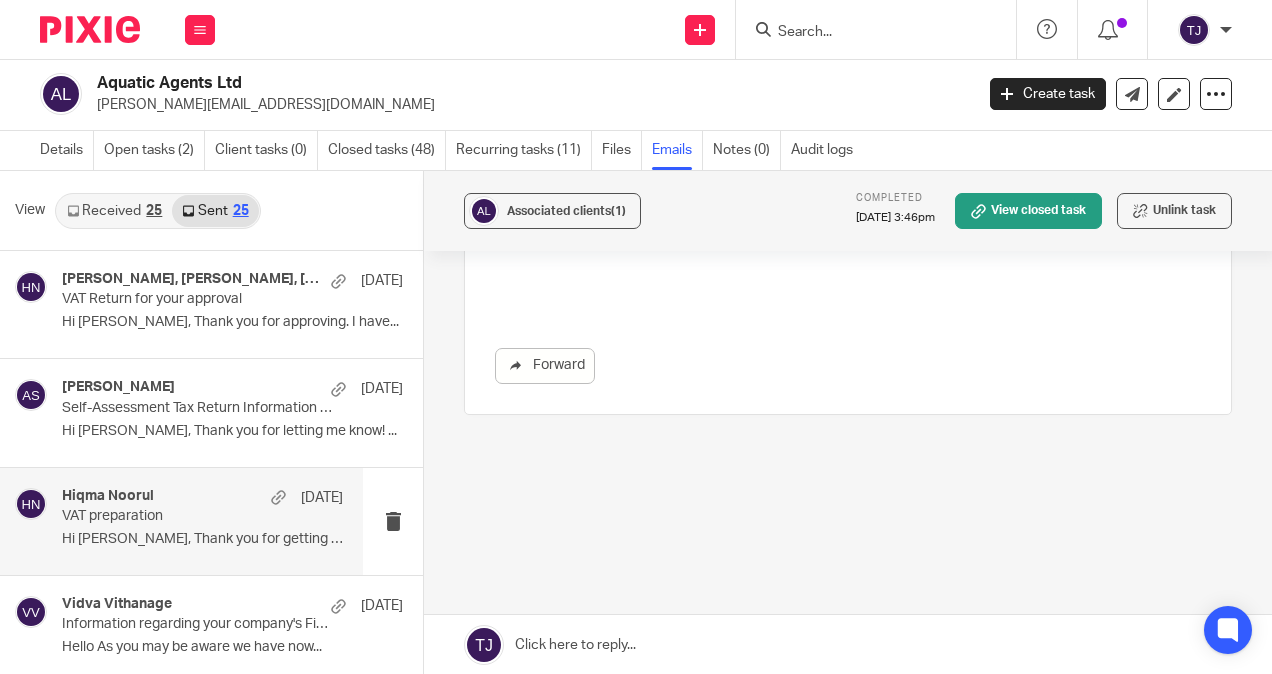 scroll, scrollTop: 0, scrollLeft: 0, axis: both 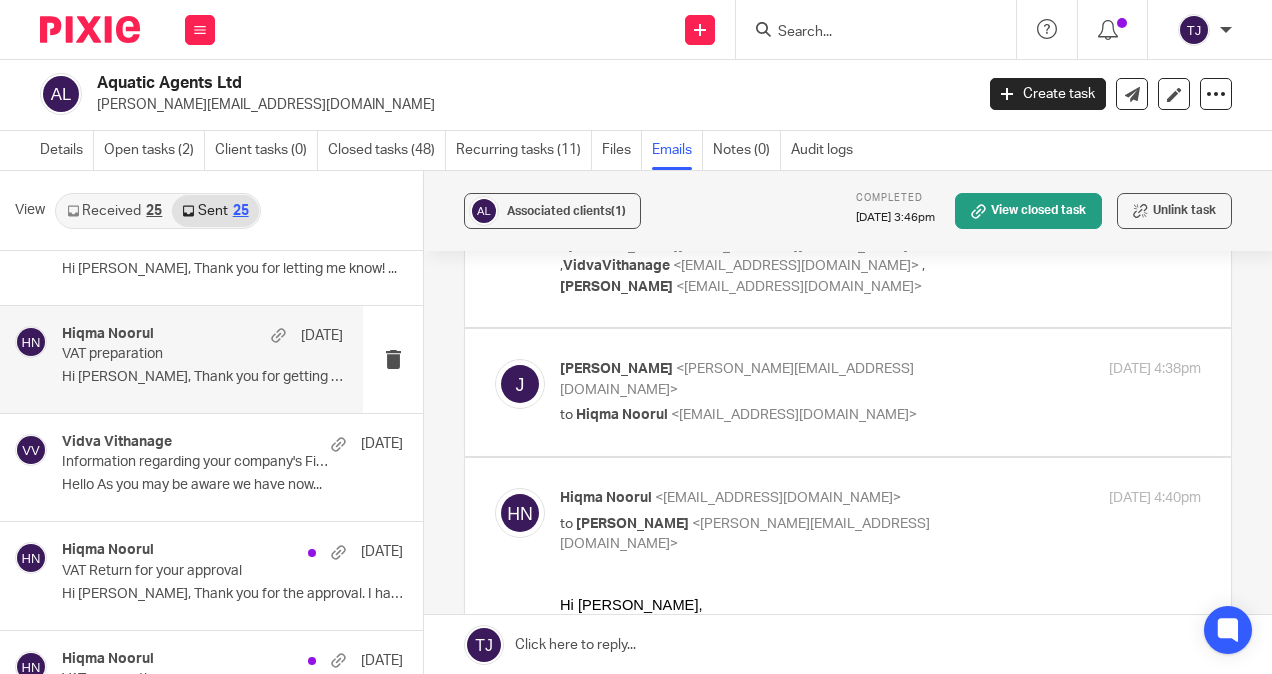 click on "Information regarding your company's Financial Year End" at bounding box center [198, 462] 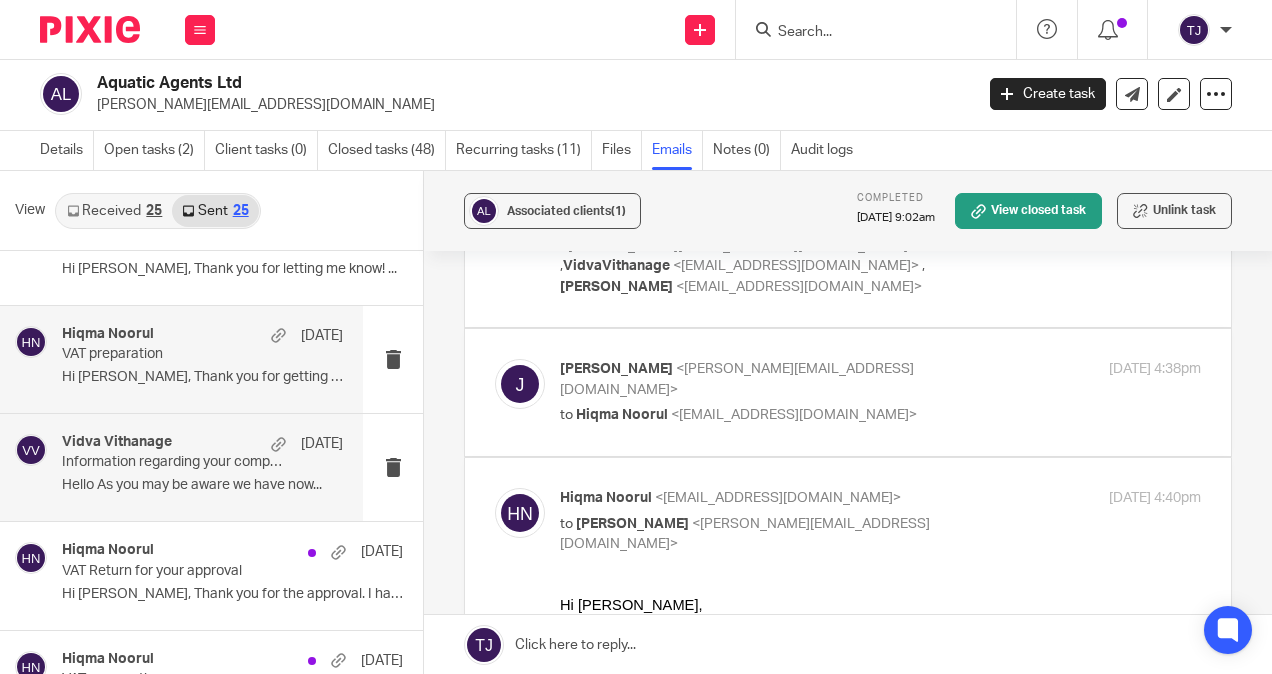 scroll, scrollTop: 0, scrollLeft: 0, axis: both 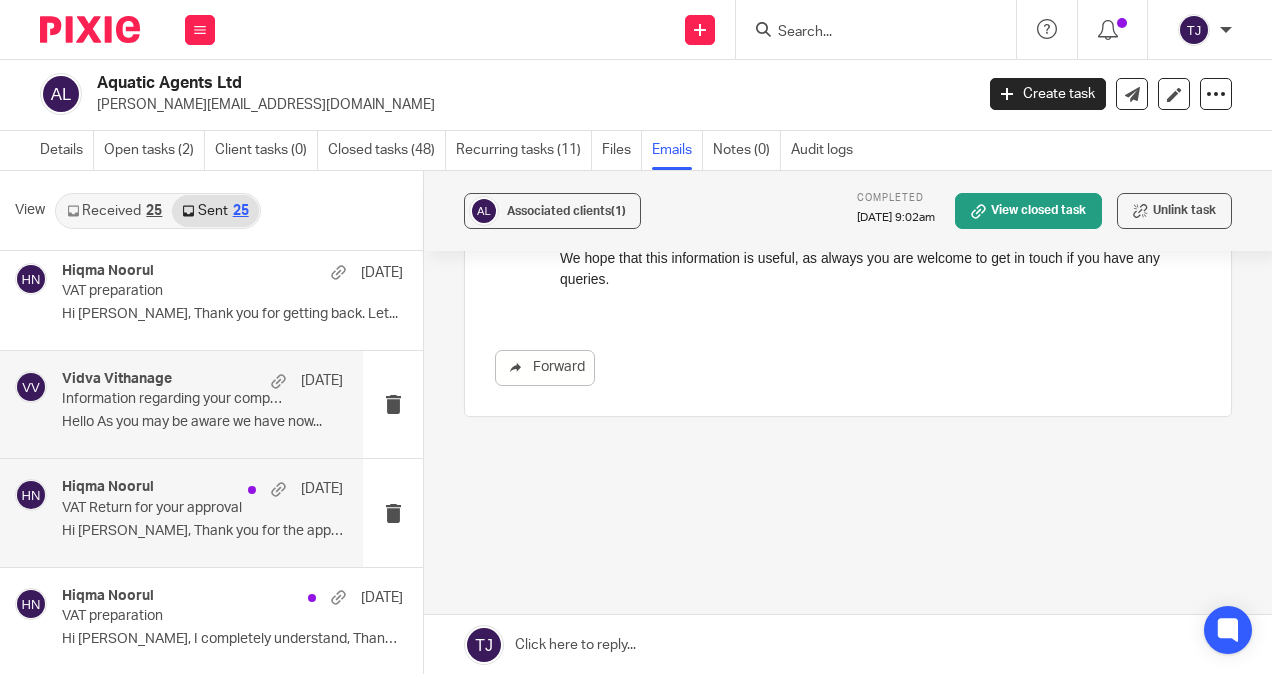 click on "Hi [PERSON_NAME],     Thank you for the approval.  I have..." at bounding box center (202, 531) 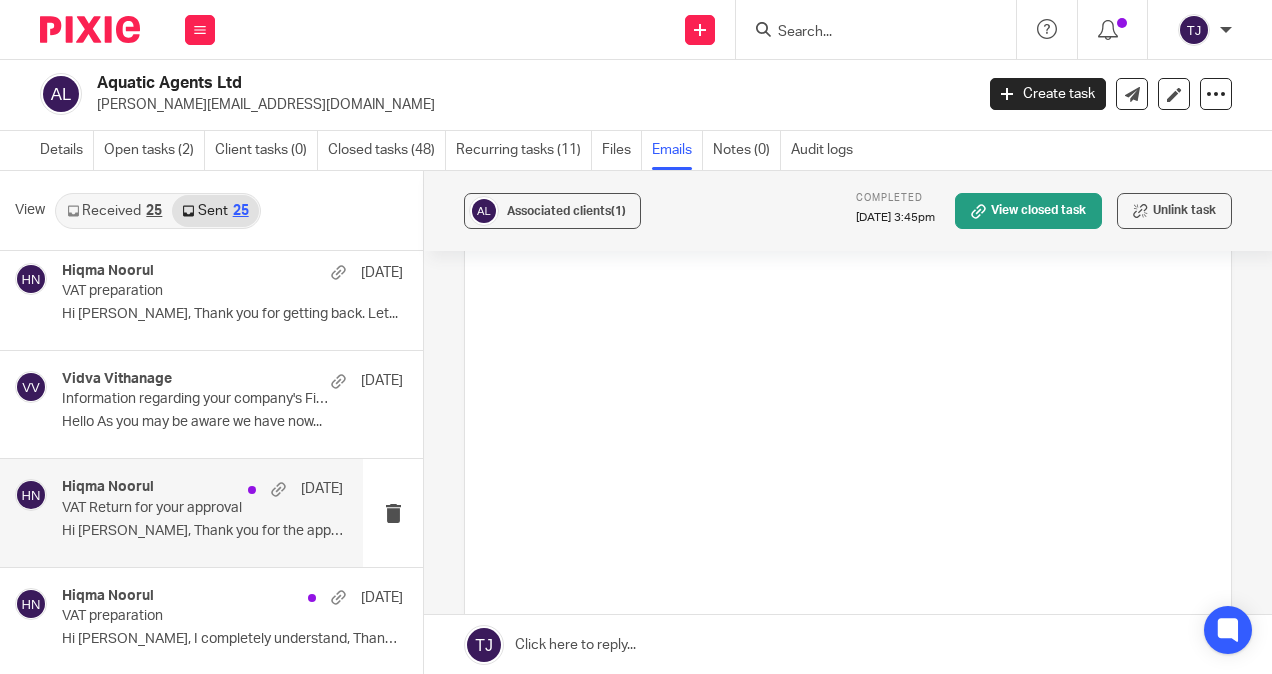 scroll, scrollTop: 0, scrollLeft: 0, axis: both 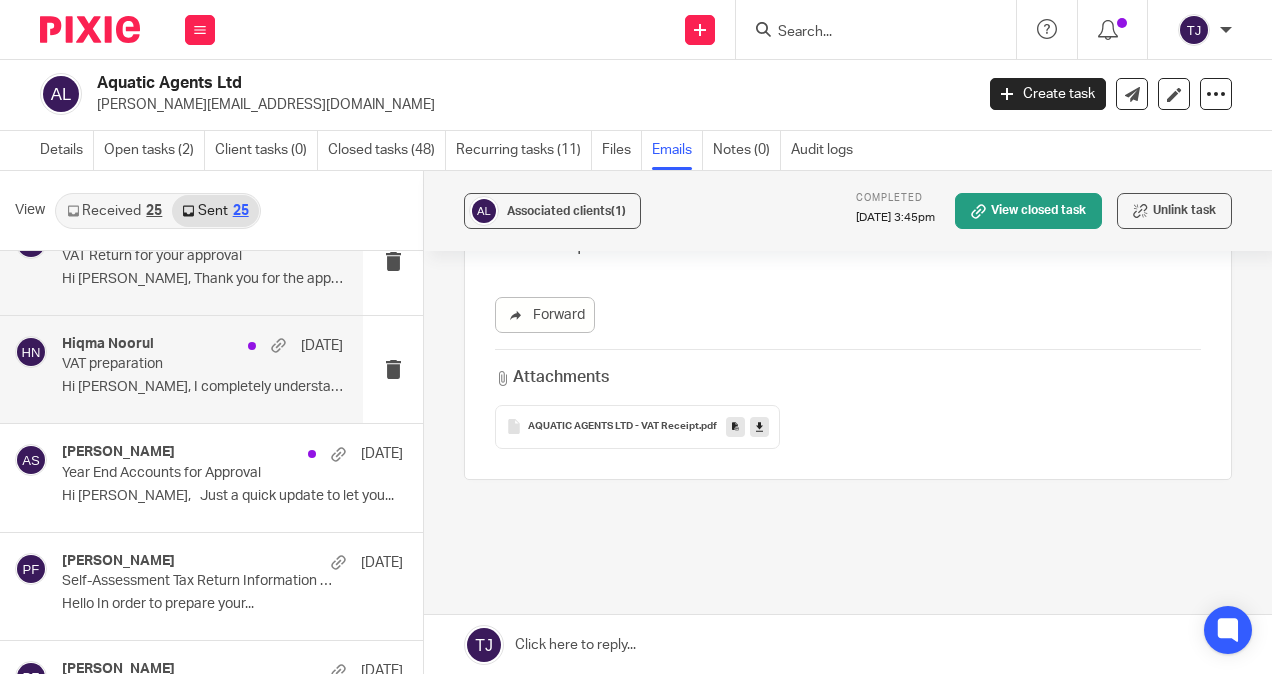 click on "Hiqma Noorul
[DATE]   VAT preparation   Hi [PERSON_NAME],     I completely understand, Thank you..." at bounding box center [202, 369] 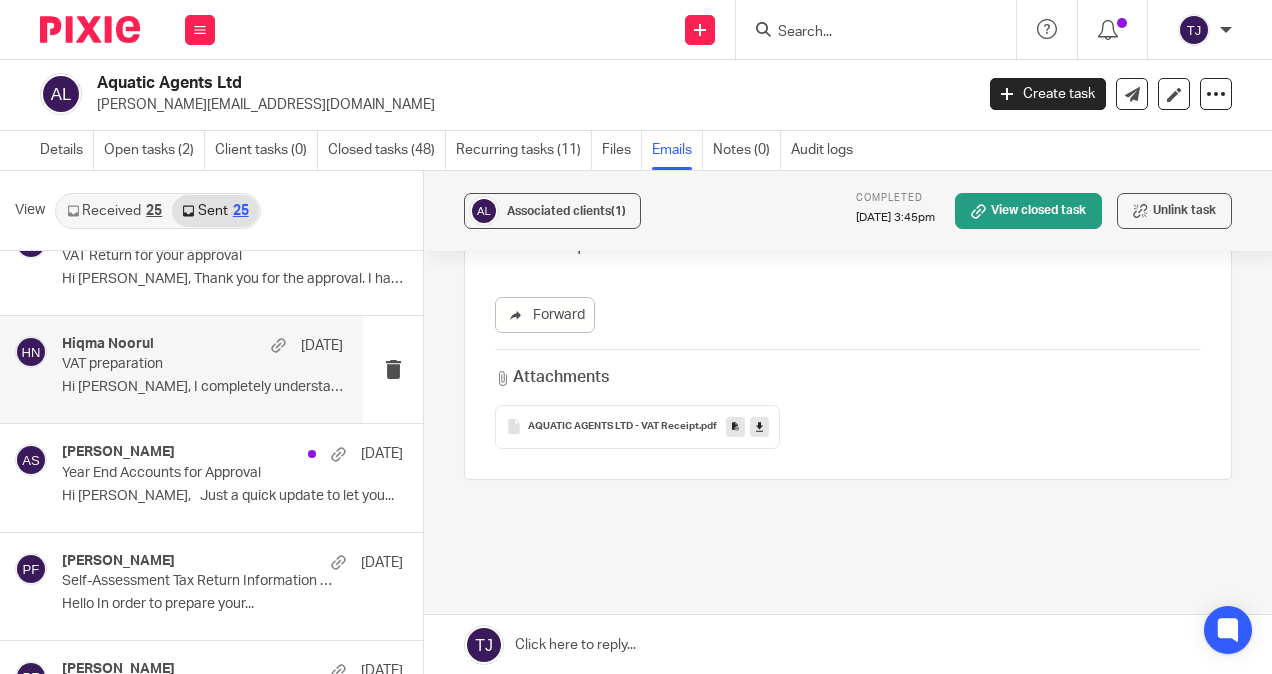 scroll, scrollTop: 0, scrollLeft: 0, axis: both 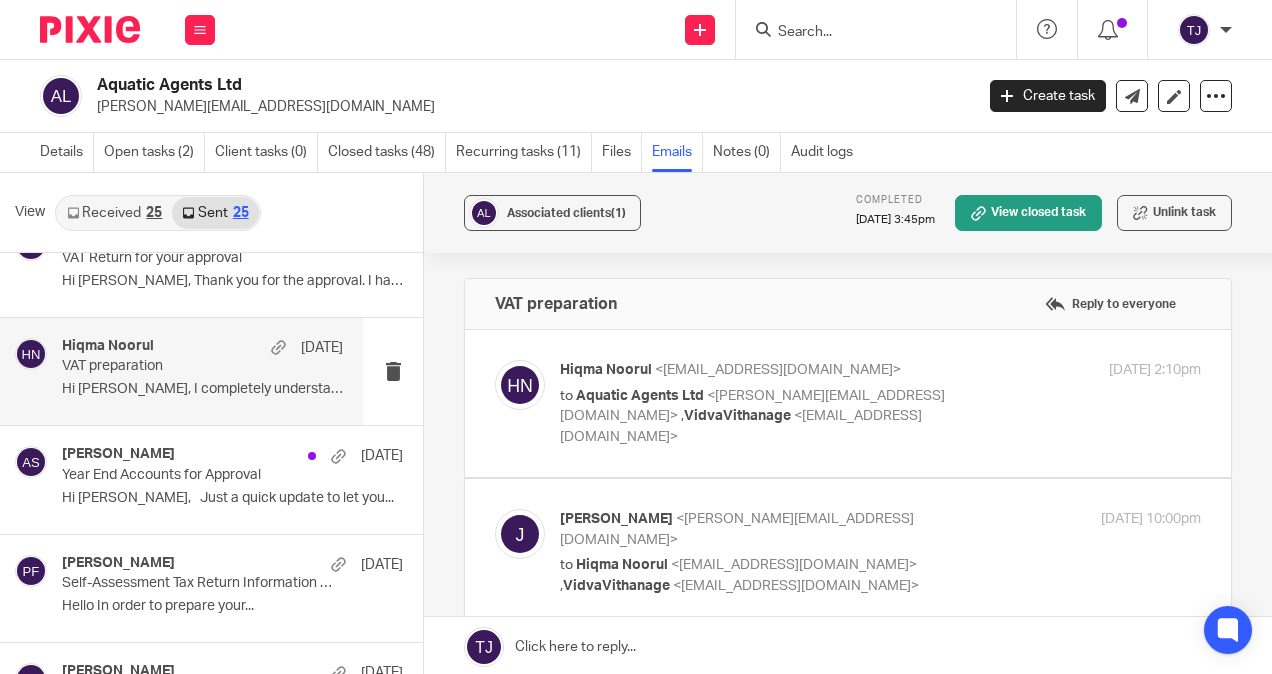 click on "to
Aquatic Agents Ltd
<[PERSON_NAME][EMAIL_ADDRESS][DOMAIN_NAME]>   ,
VidvaVithanage
<[EMAIL_ADDRESS][DOMAIN_NAME]>" at bounding box center [773, 417] 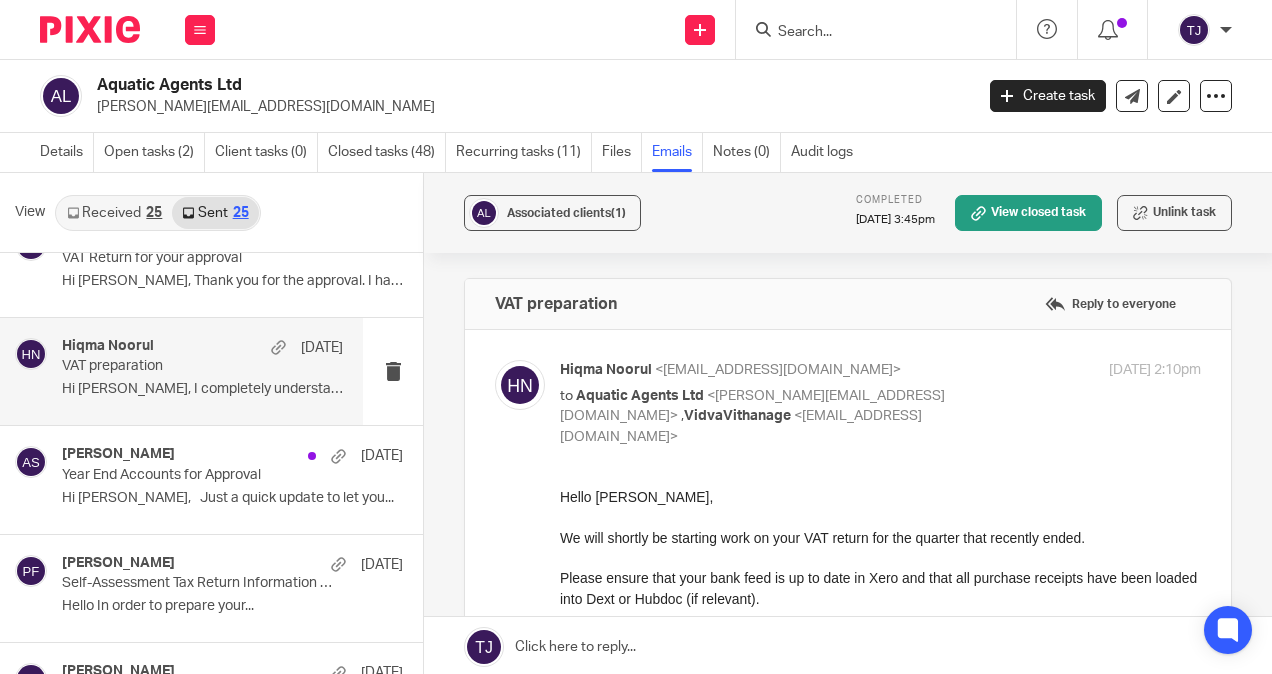 scroll, scrollTop: 0, scrollLeft: 0, axis: both 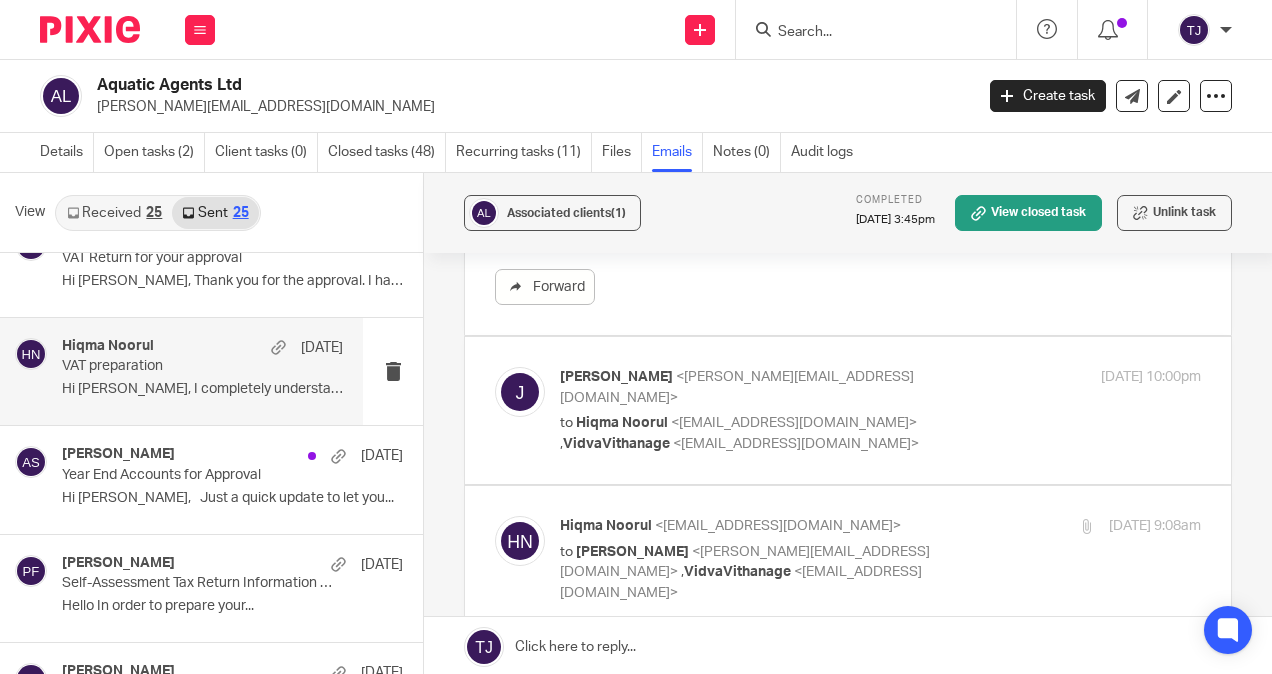 click at bounding box center (848, 410) 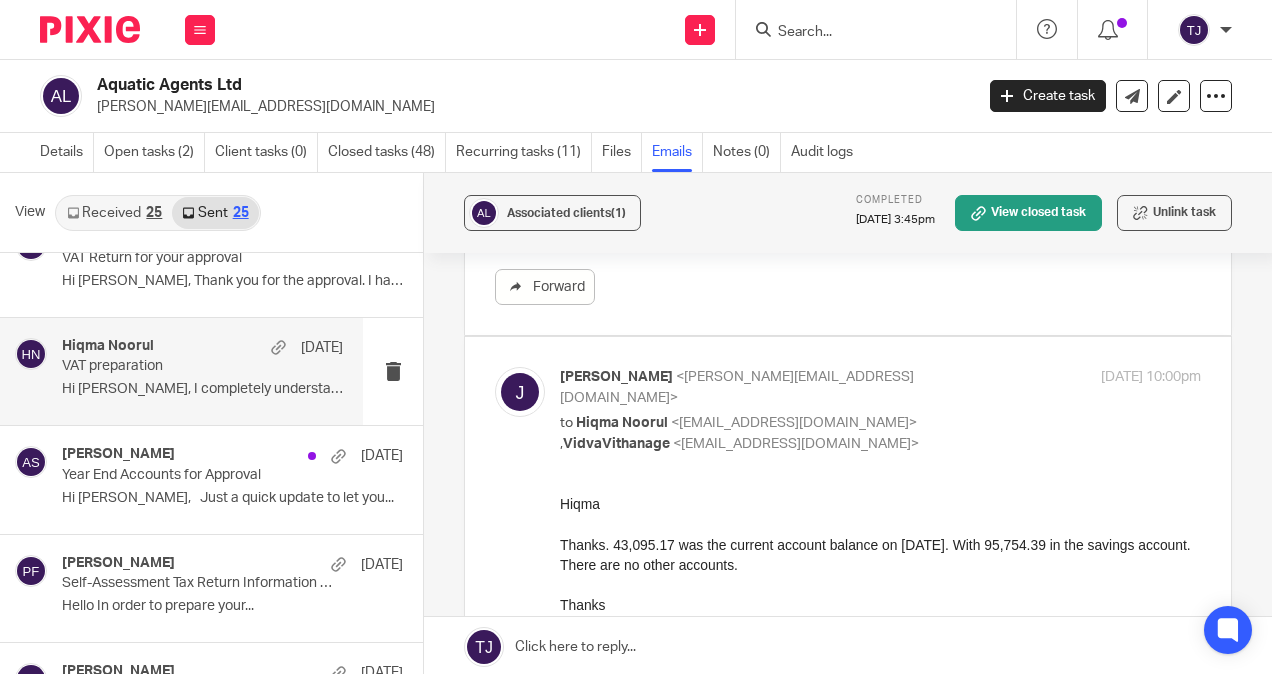 scroll, scrollTop: 0, scrollLeft: 0, axis: both 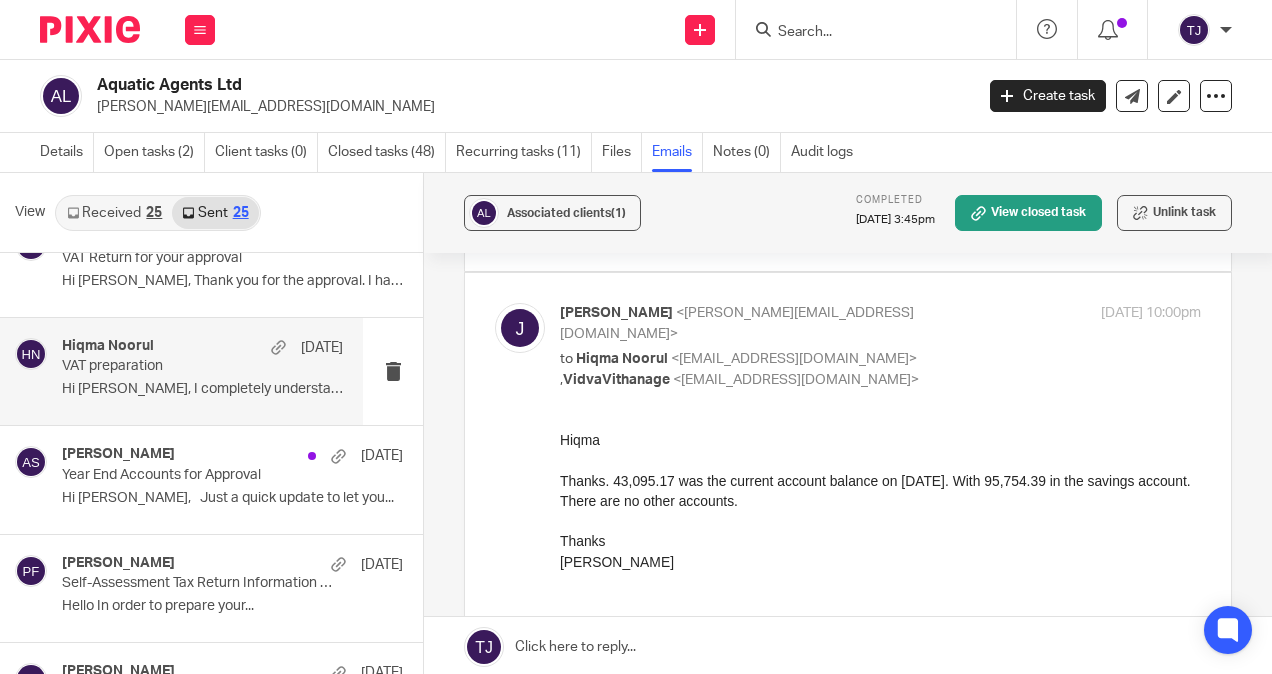click on "Received
25" at bounding box center [114, 213] 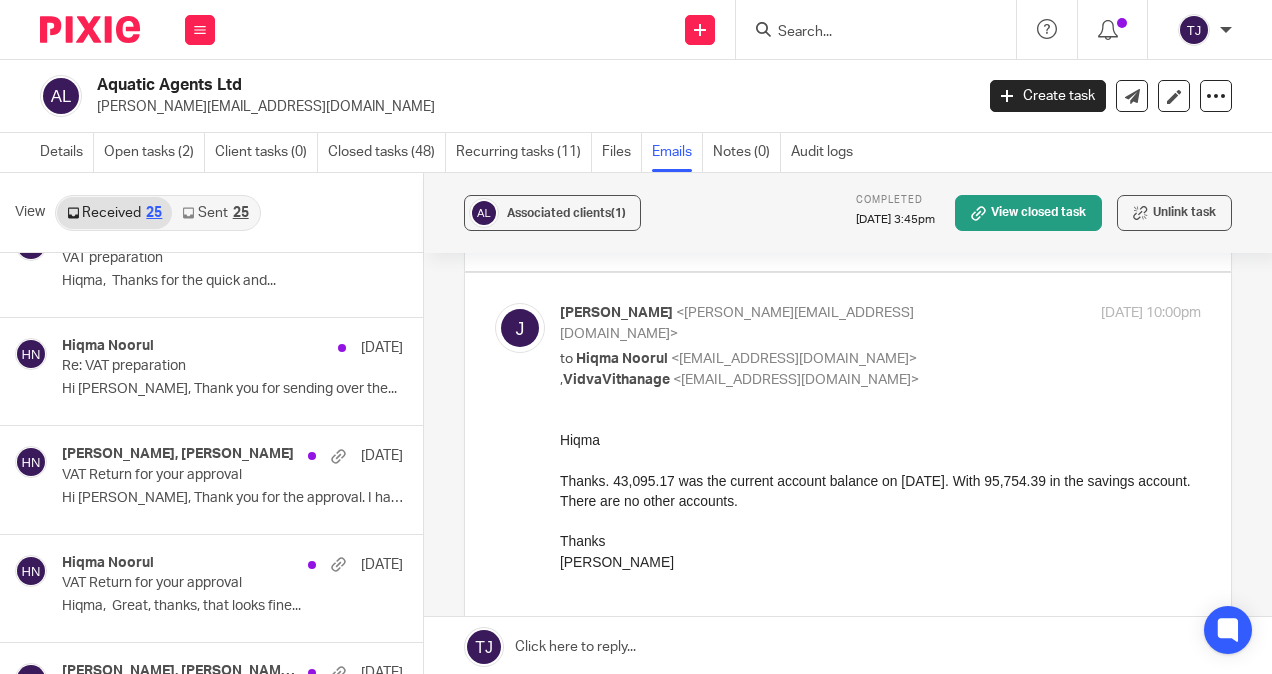 scroll, scrollTop: 0, scrollLeft: 0, axis: both 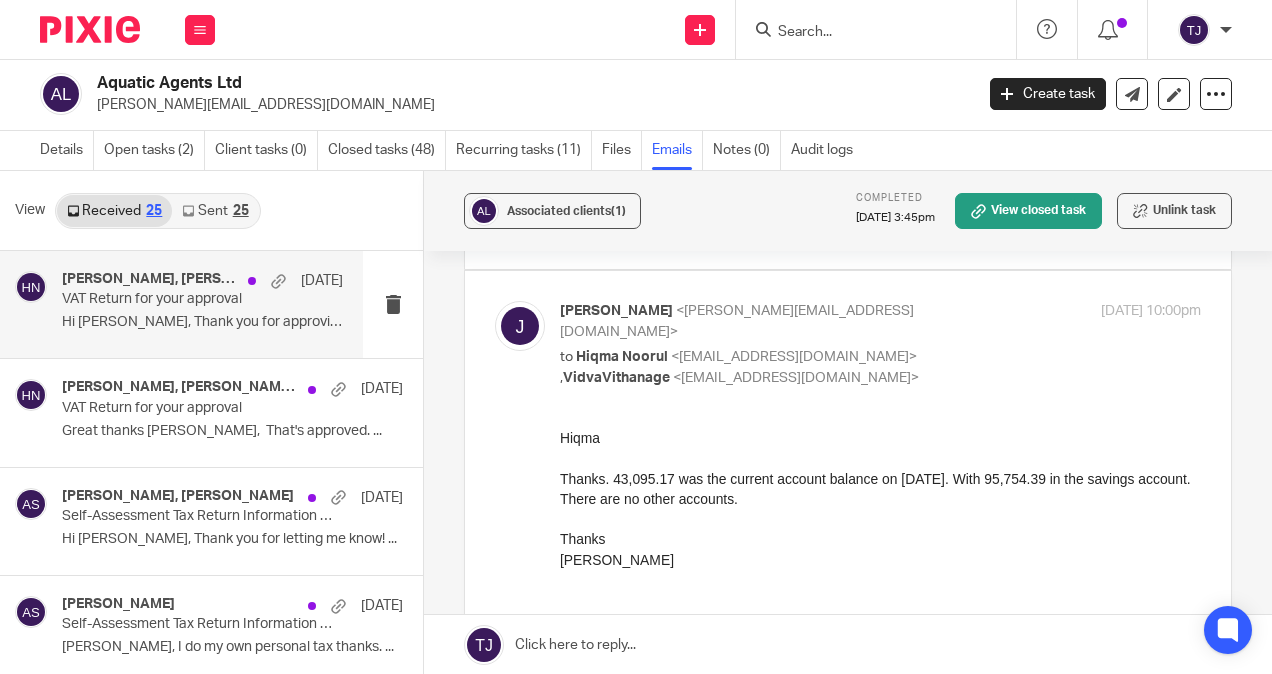 click on "VAT Return for your approval" at bounding box center (174, 299) 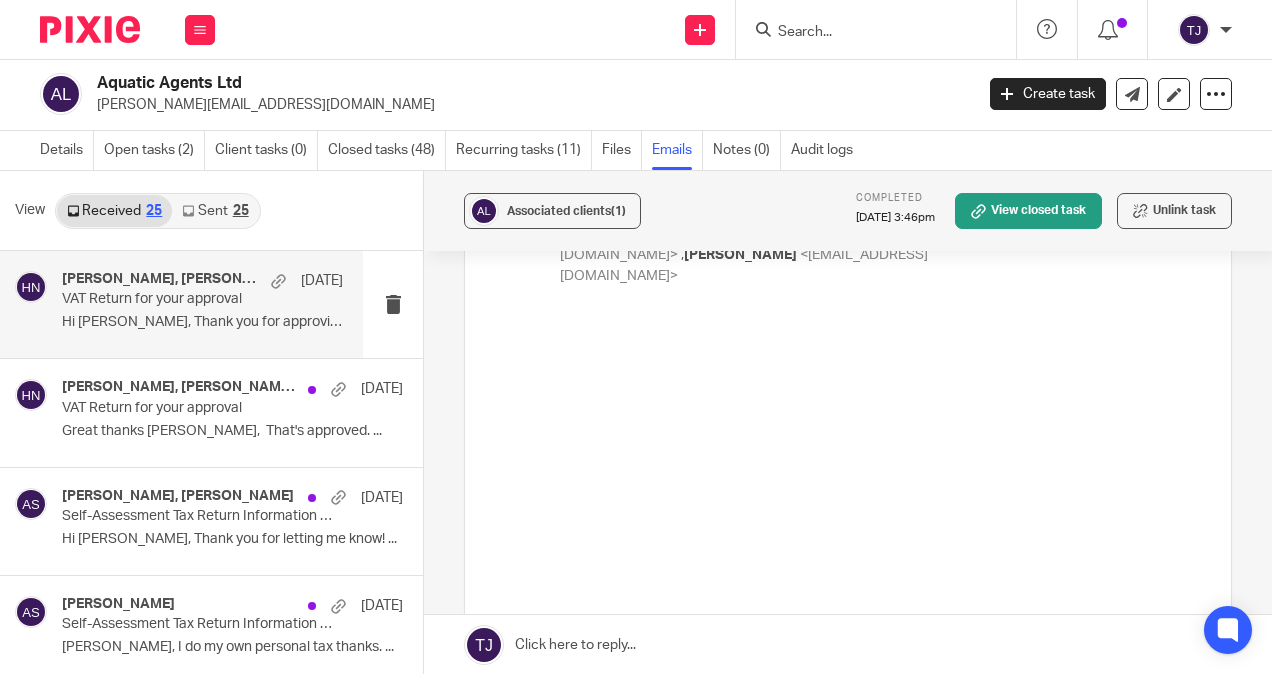scroll, scrollTop: 0, scrollLeft: 0, axis: both 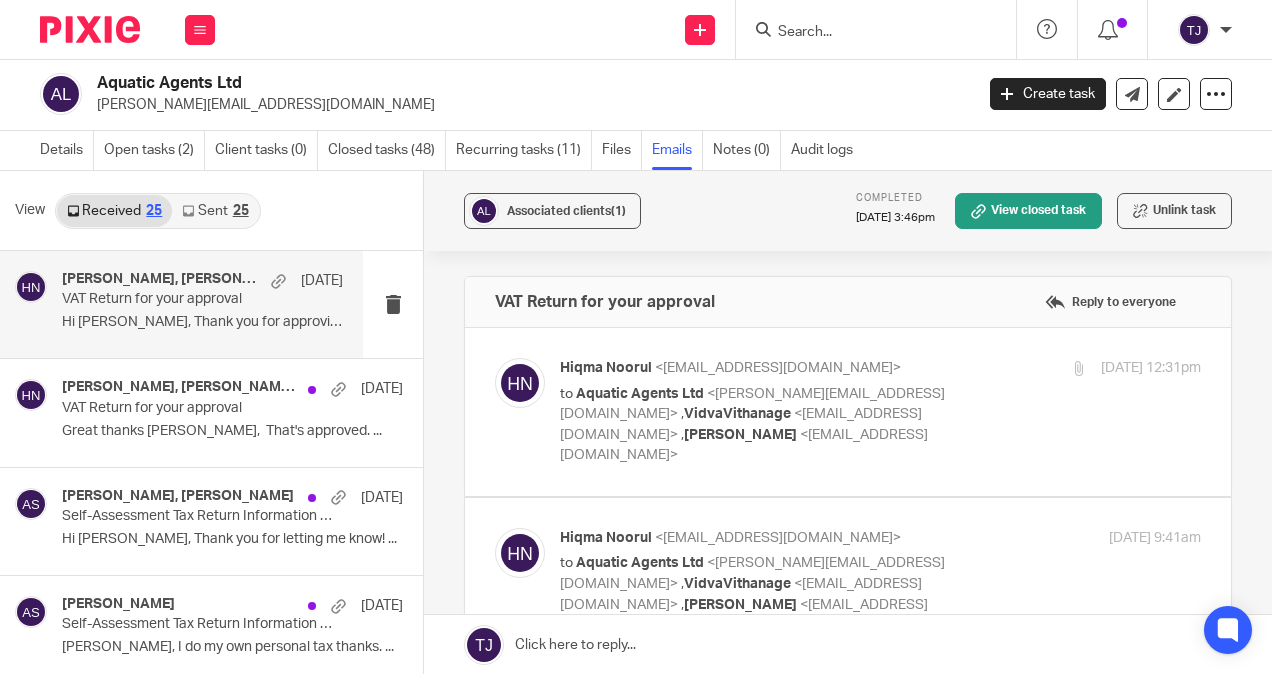 click on "Hiqma Noorul
<[EMAIL_ADDRESS][DOMAIN_NAME]>   to
Aquatic Agents Ltd
<[PERSON_NAME][EMAIL_ADDRESS][DOMAIN_NAME]>   ,
VidvaVithanage
<[EMAIL_ADDRESS][DOMAIN_NAME]>   ,
[PERSON_NAME]
<[EMAIL_ADDRESS][DOMAIN_NAME]>       [DATE] 12:31pm" at bounding box center [880, 412] 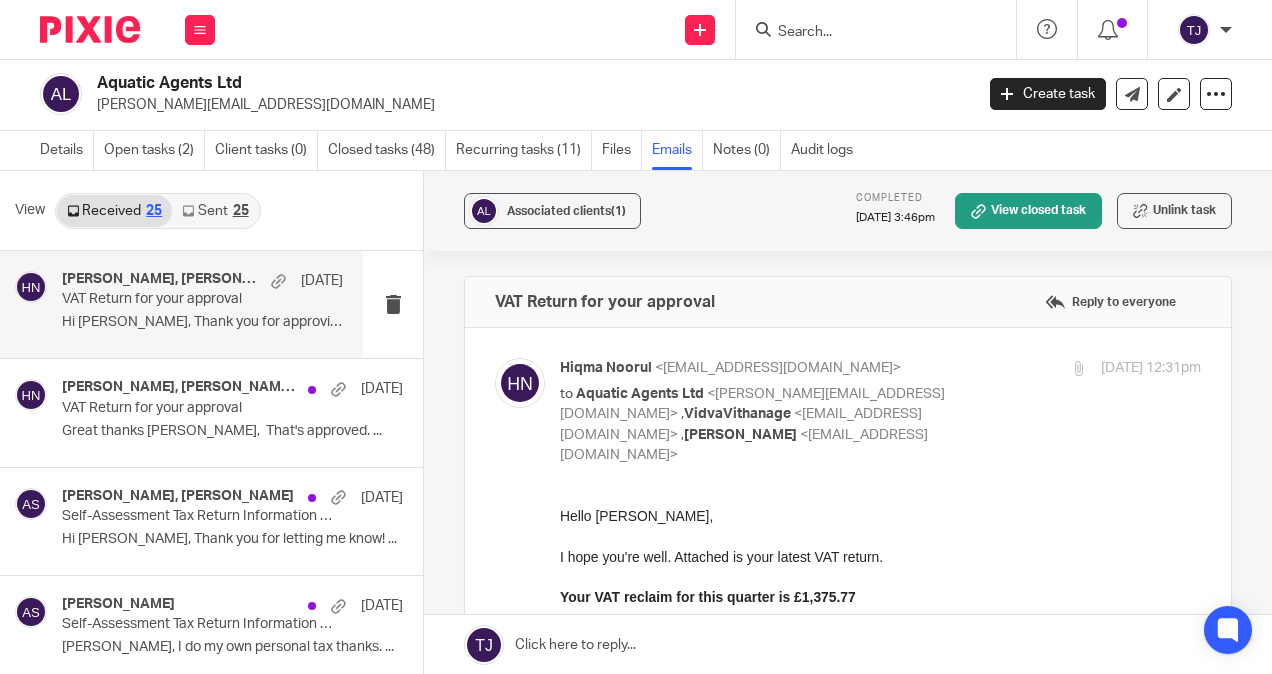 scroll, scrollTop: 0, scrollLeft: 0, axis: both 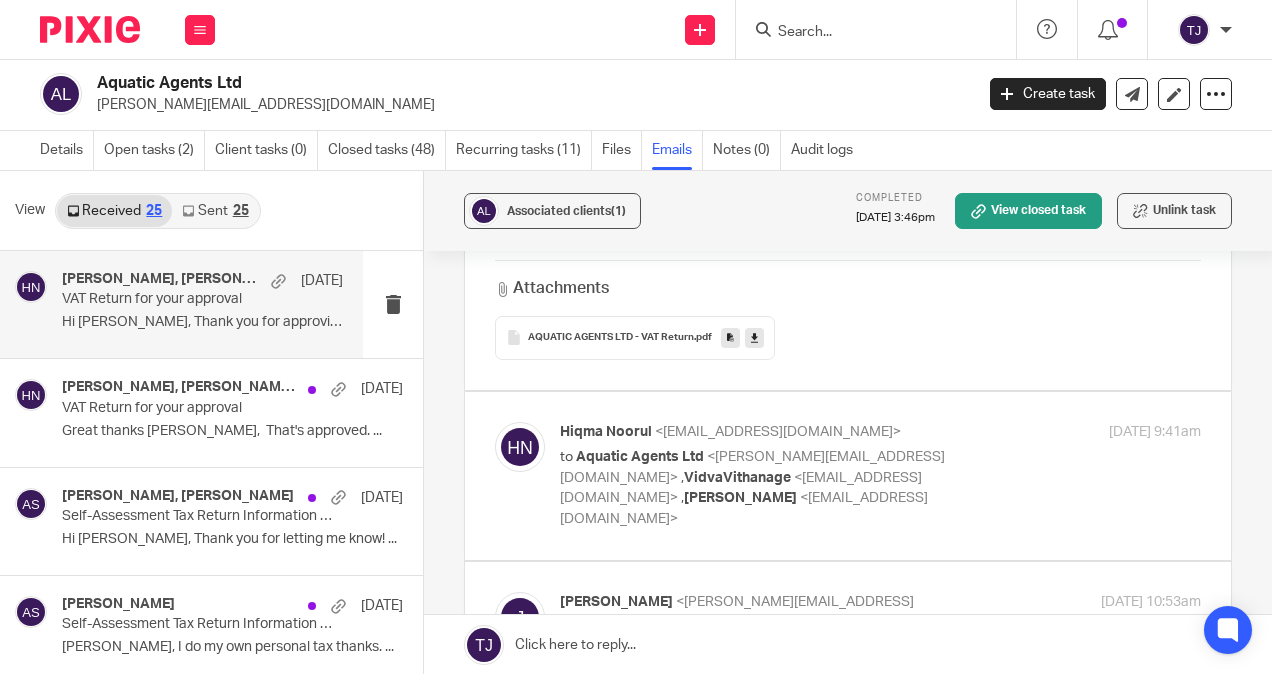 click on "Hiqma Noorul
<[EMAIL_ADDRESS][DOMAIN_NAME]>   to
Aquatic Agents Ltd
<[PERSON_NAME][EMAIL_ADDRESS][DOMAIN_NAME]>   ,
VidvaVithanage
<[EMAIL_ADDRESS][DOMAIN_NAME]>   ,
[PERSON_NAME]
<[EMAIL_ADDRESS][DOMAIN_NAME]>       [DATE] 9:41am" at bounding box center [880, 476] 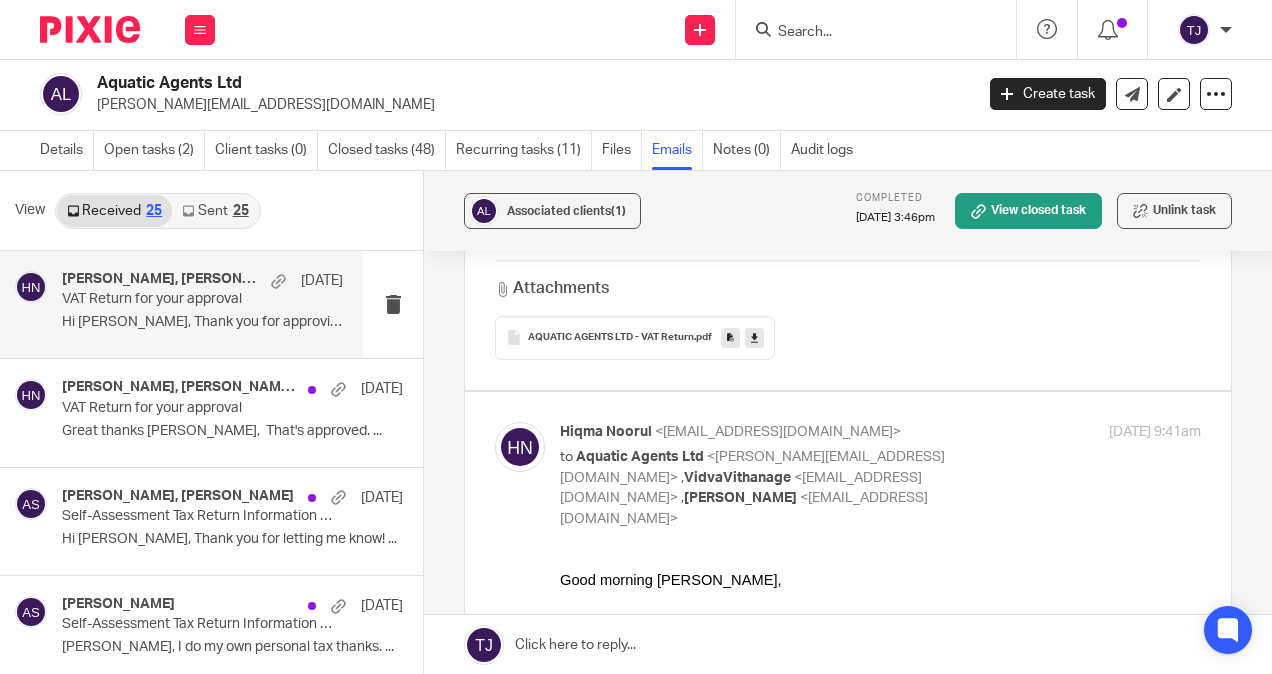 scroll, scrollTop: 0, scrollLeft: 0, axis: both 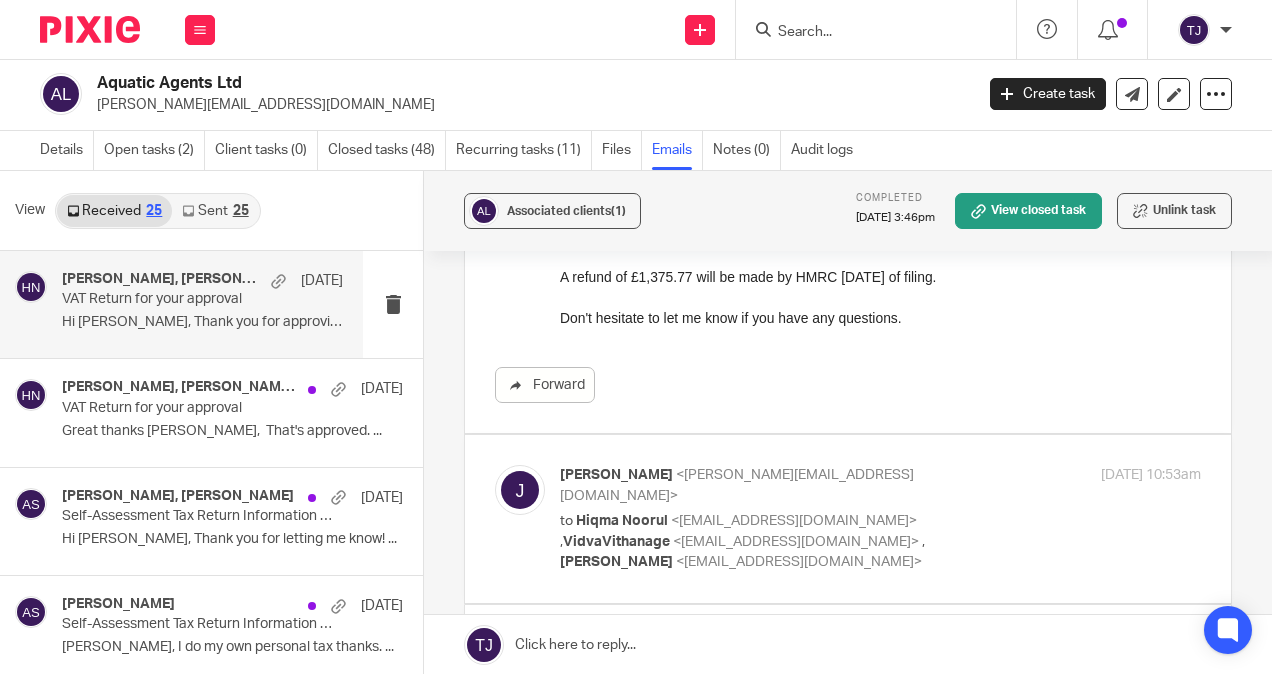 click on "[PERSON_NAME]
<[PERSON_NAME][EMAIL_ADDRESS][DOMAIN_NAME]>   to
Hiqma Noorul
<[EMAIL_ADDRESS][DOMAIN_NAME]>   ,
VidvaVithanage
<[EMAIL_ADDRESS][DOMAIN_NAME]>   ,
[PERSON_NAME]
<[EMAIL_ADDRESS][DOMAIN_NAME]>       [DATE] 10:53am" at bounding box center (880, 519) 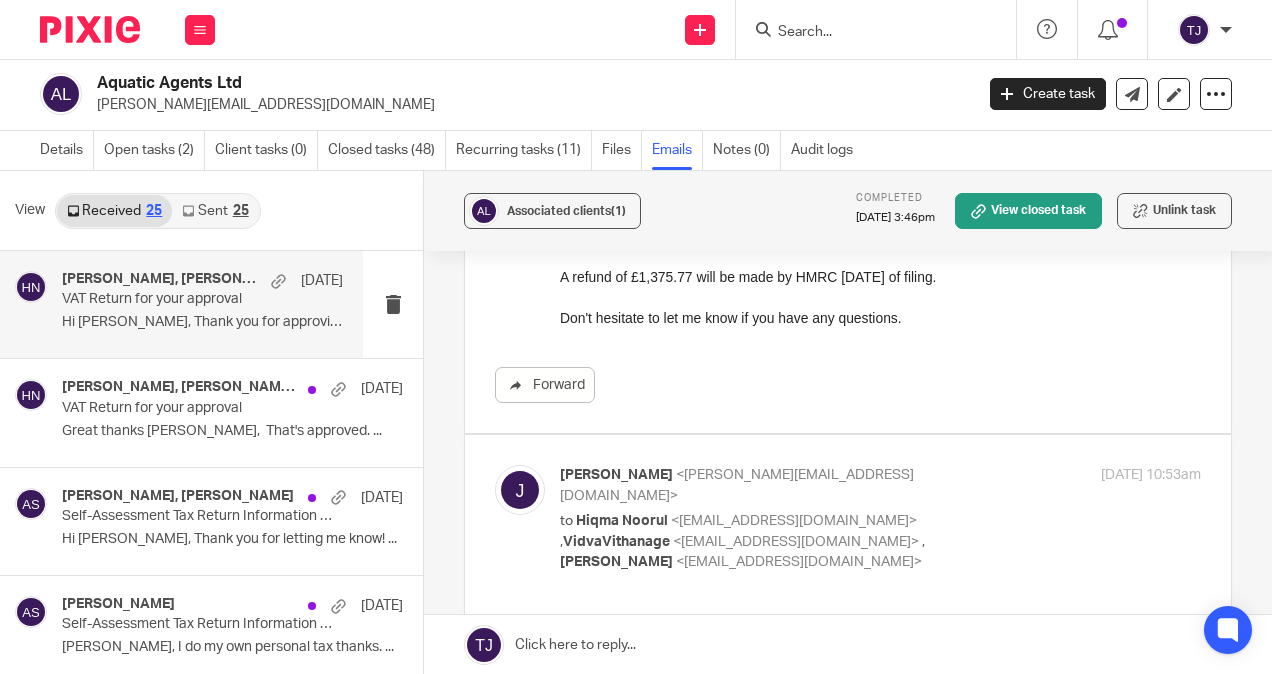 scroll, scrollTop: 0, scrollLeft: 0, axis: both 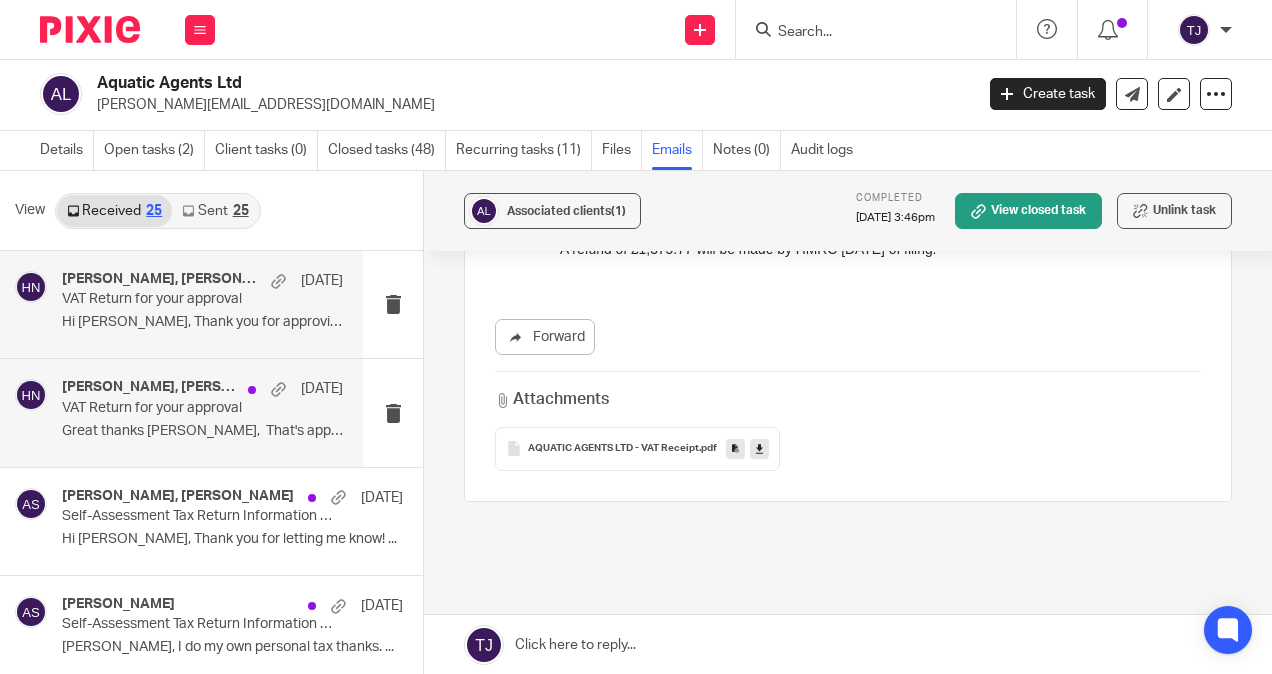 click on "[PERSON_NAME], [PERSON_NAME], [PERSON_NAME]" at bounding box center [150, 387] 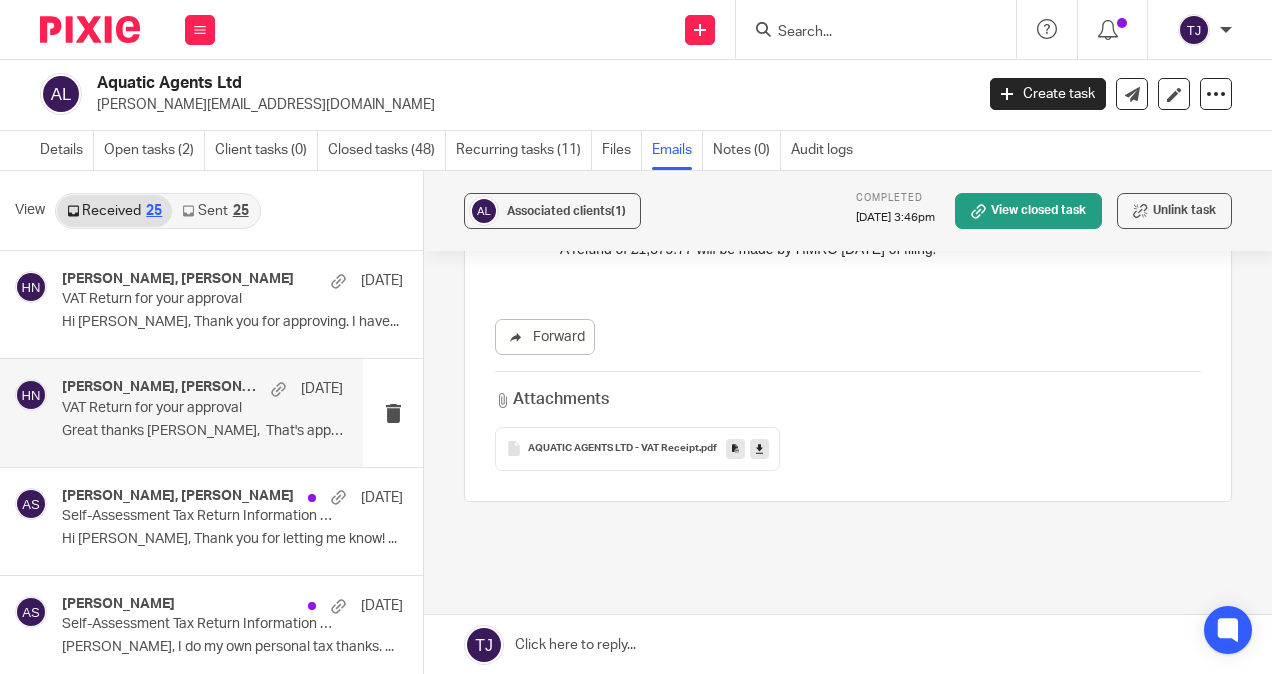 scroll, scrollTop: 0, scrollLeft: 0, axis: both 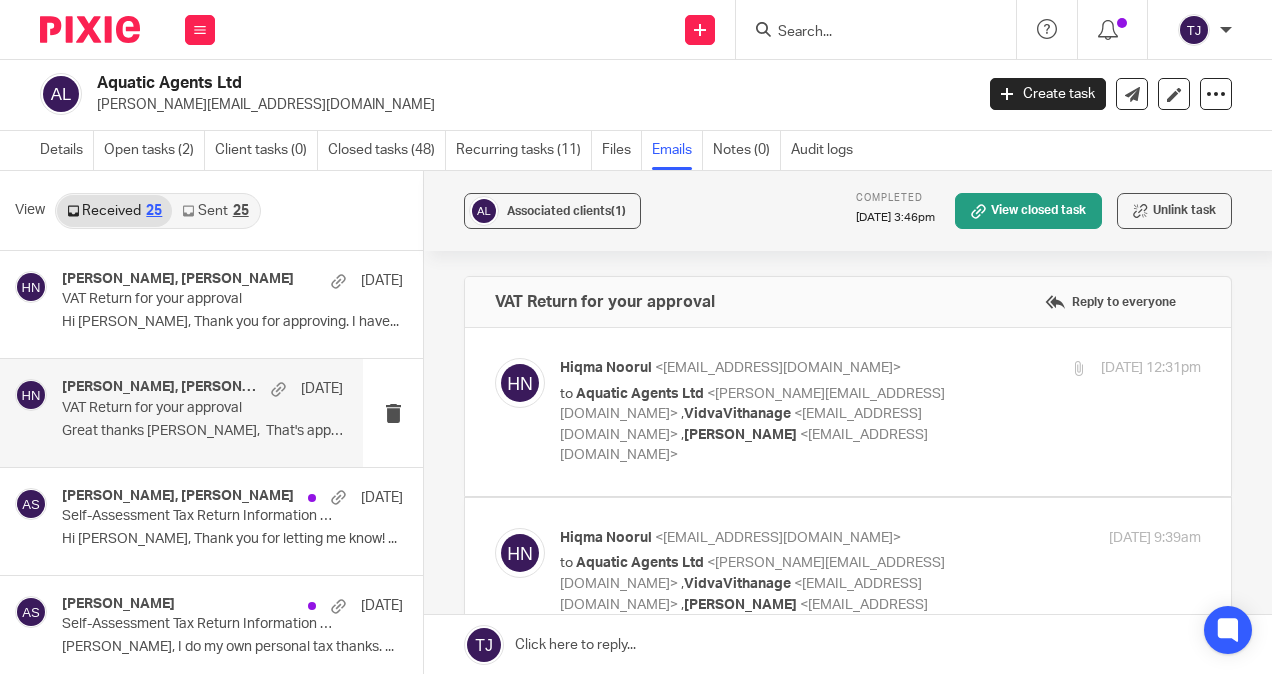 click on "Hiqma Noorul
<[EMAIL_ADDRESS][DOMAIN_NAME]>   to
Aquatic Agents Ltd
<[PERSON_NAME][EMAIL_ADDRESS][DOMAIN_NAME]>   ,
VidvaVithanage
<[EMAIL_ADDRESS][DOMAIN_NAME]>   ,
[PERSON_NAME]
<[EMAIL_ADDRESS][DOMAIN_NAME]>       [DATE] 12:31pm" at bounding box center [880, 412] 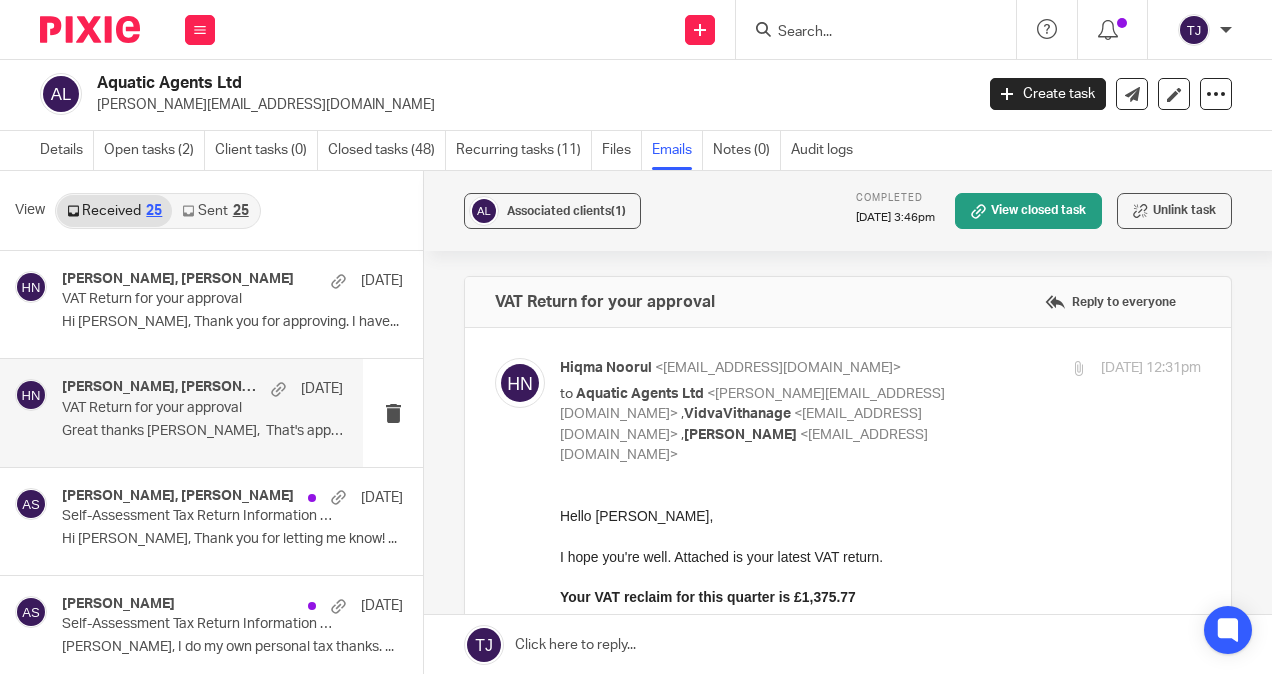 scroll, scrollTop: 0, scrollLeft: 0, axis: both 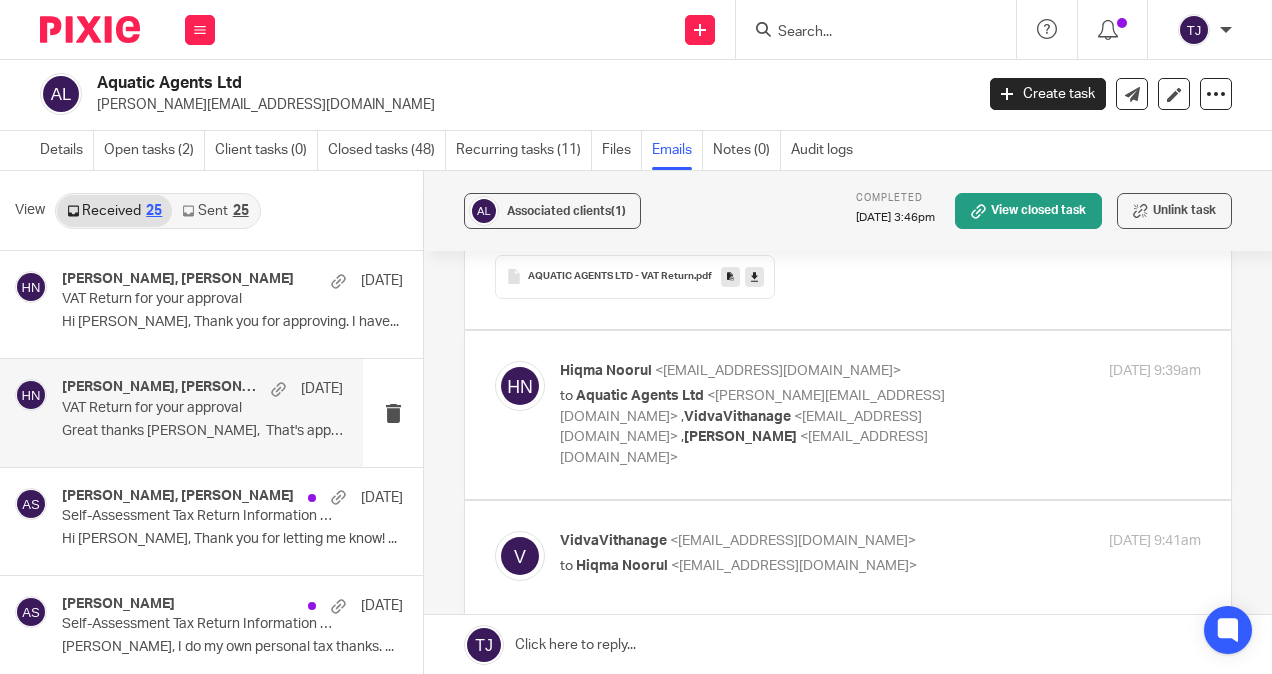 click on "Hiqma Noorul
<[EMAIL_ADDRESS][DOMAIN_NAME]>   to
Aquatic Agents Ltd
<[PERSON_NAME][EMAIL_ADDRESS][DOMAIN_NAME]>   ,
VidvaVithanage
<[EMAIL_ADDRESS][DOMAIN_NAME]>   ,
[PERSON_NAME]
<[EMAIL_ADDRESS][DOMAIN_NAME]>       [DATE] 9:39am" at bounding box center [880, 415] 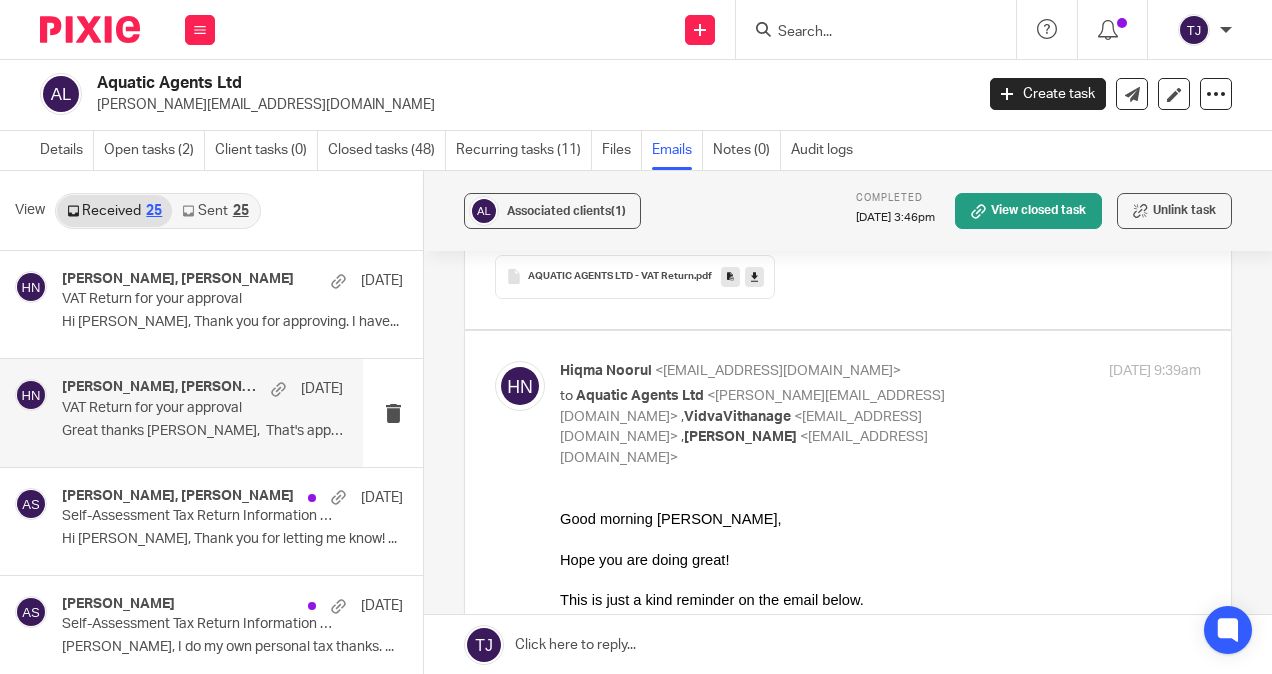 scroll, scrollTop: 0, scrollLeft: 0, axis: both 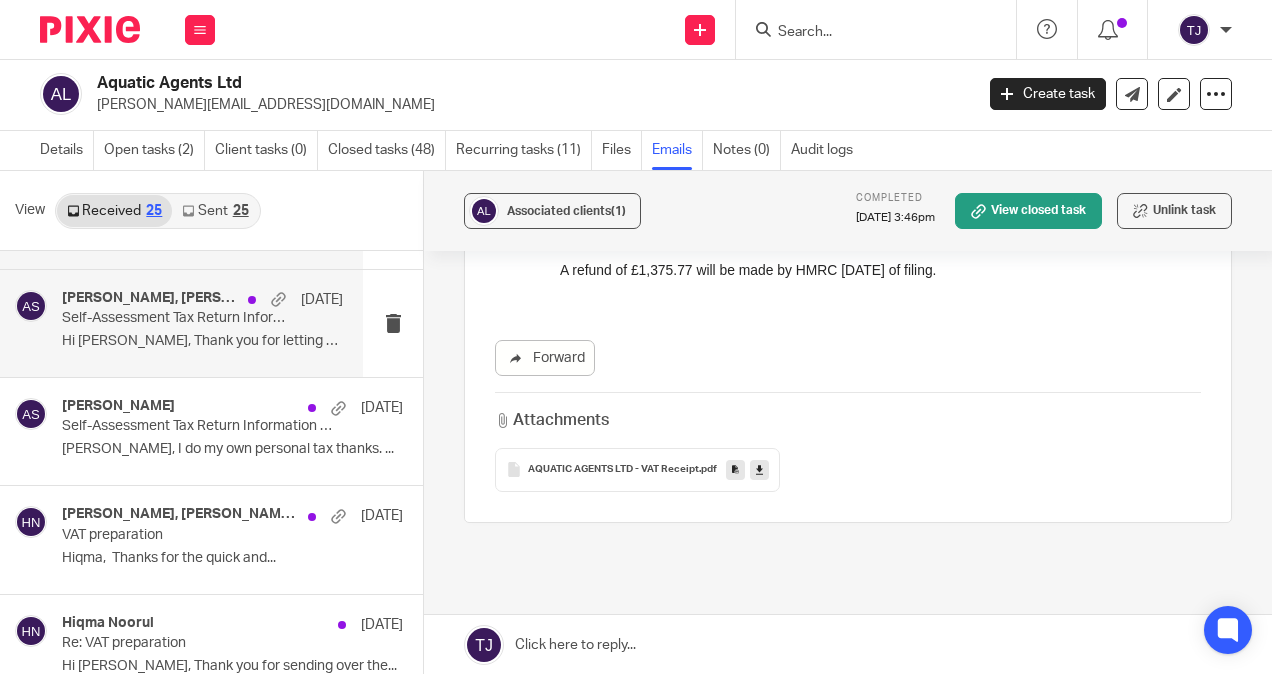 click on "Hi [PERSON_NAME],     Thank you for letting me know!     ..." at bounding box center [202, 341] 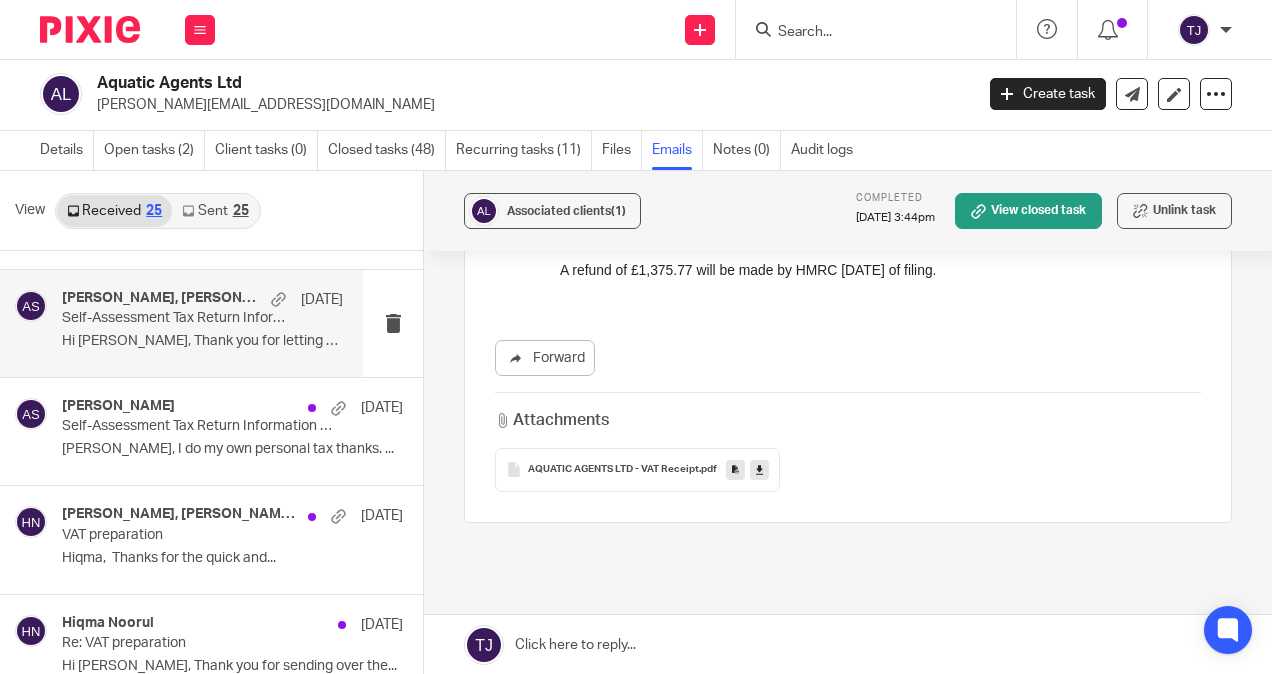scroll, scrollTop: 0, scrollLeft: 0, axis: both 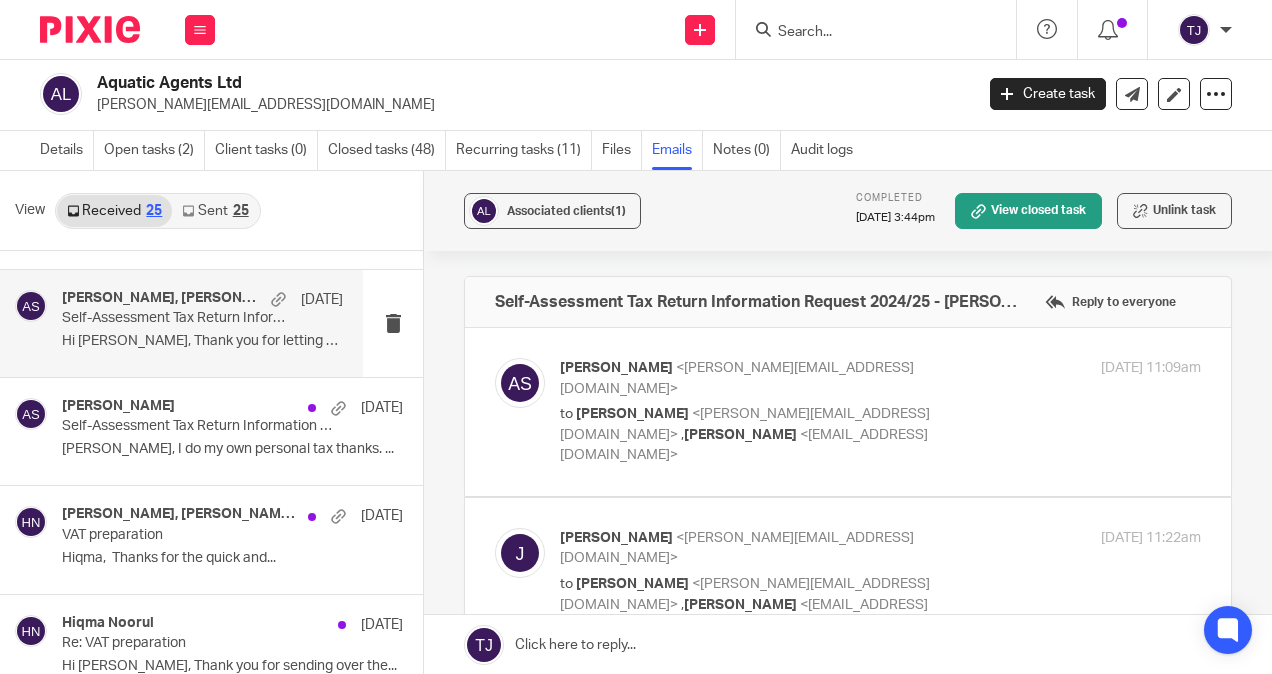 click at bounding box center [848, 412] 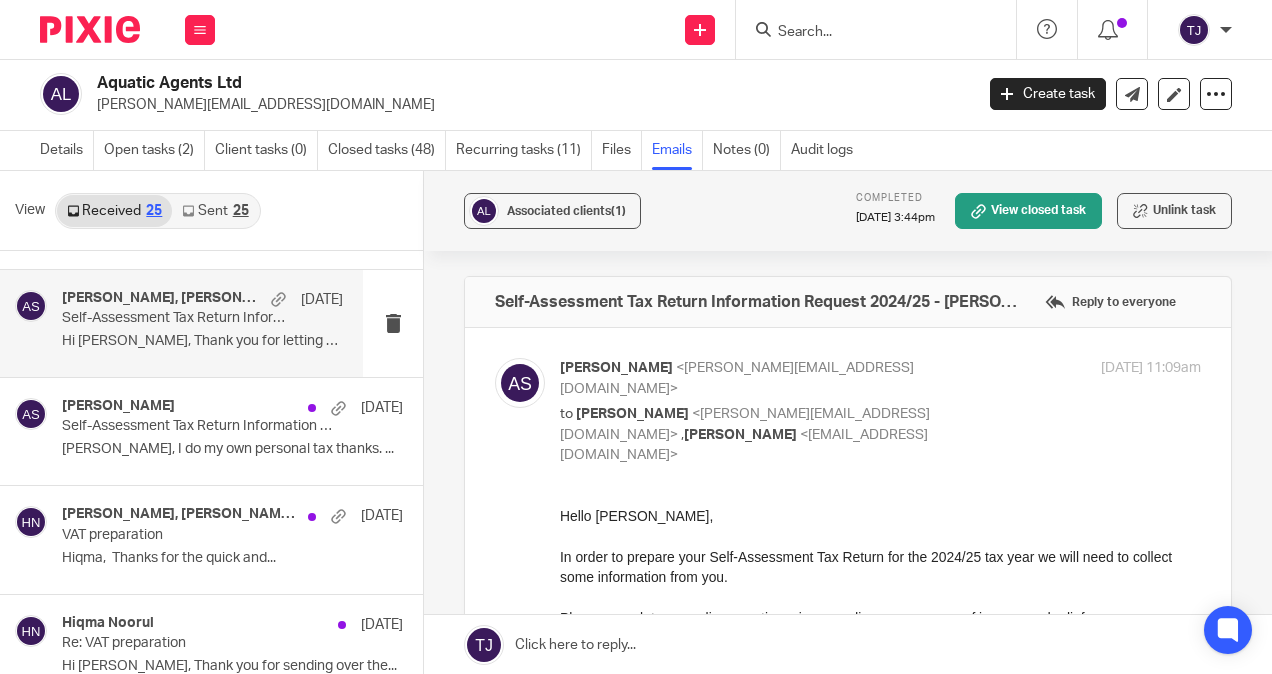scroll, scrollTop: 0, scrollLeft: 0, axis: both 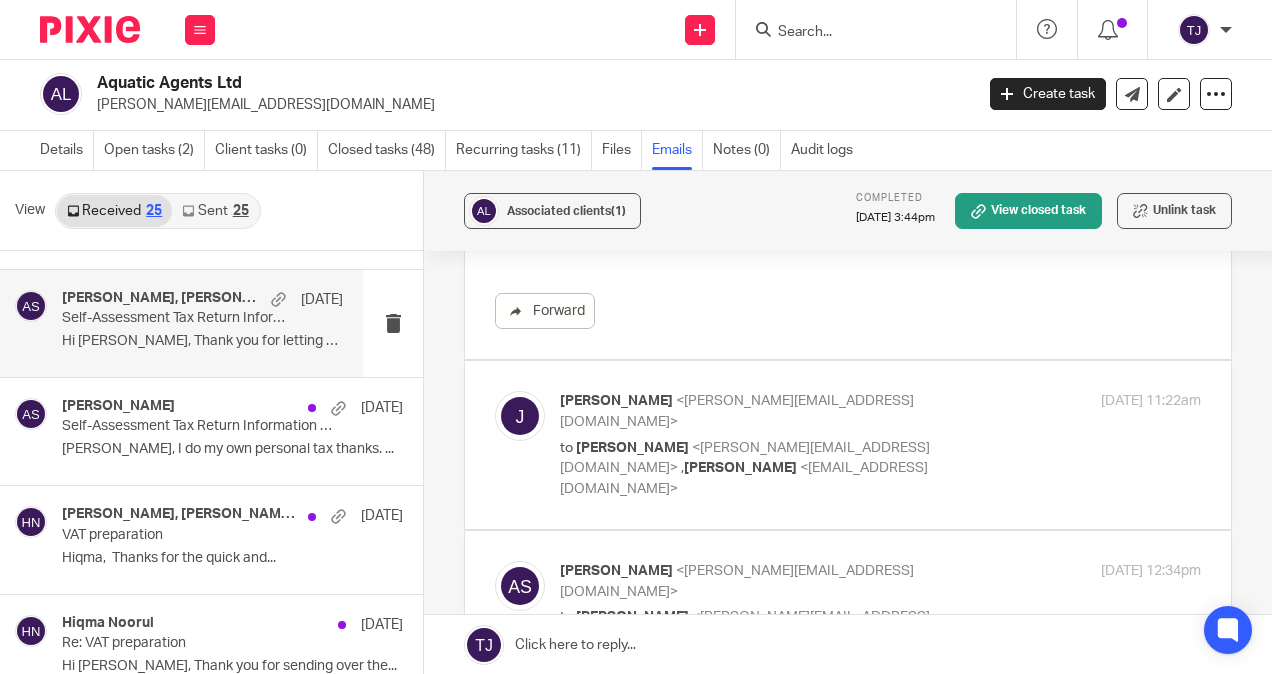 click on "[PERSON_NAME]
<[PERSON_NAME][EMAIL_ADDRESS][DOMAIN_NAME]>   to
[PERSON_NAME]
<[PERSON_NAME][EMAIL_ADDRESS][DOMAIN_NAME]>   ,
[PERSON_NAME]
<[EMAIL_ADDRESS][DOMAIN_NAME]>       [DATE] 11:22am" at bounding box center [880, 445] 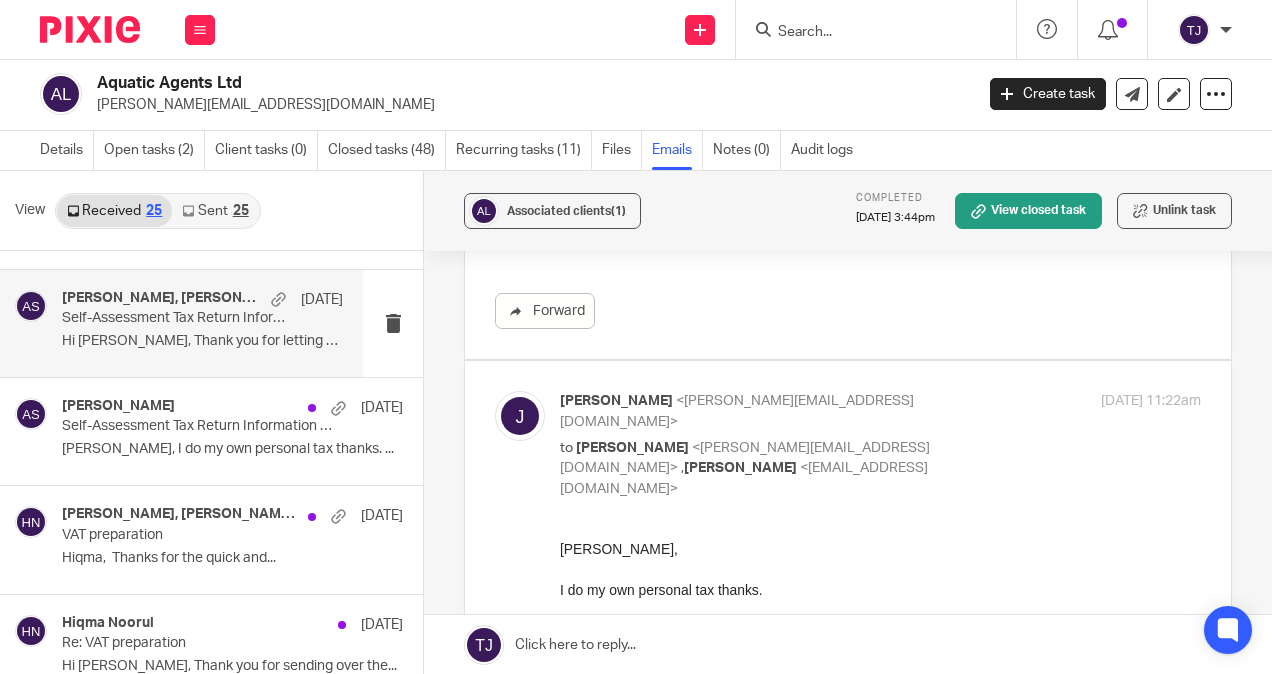 scroll, scrollTop: 0, scrollLeft: 0, axis: both 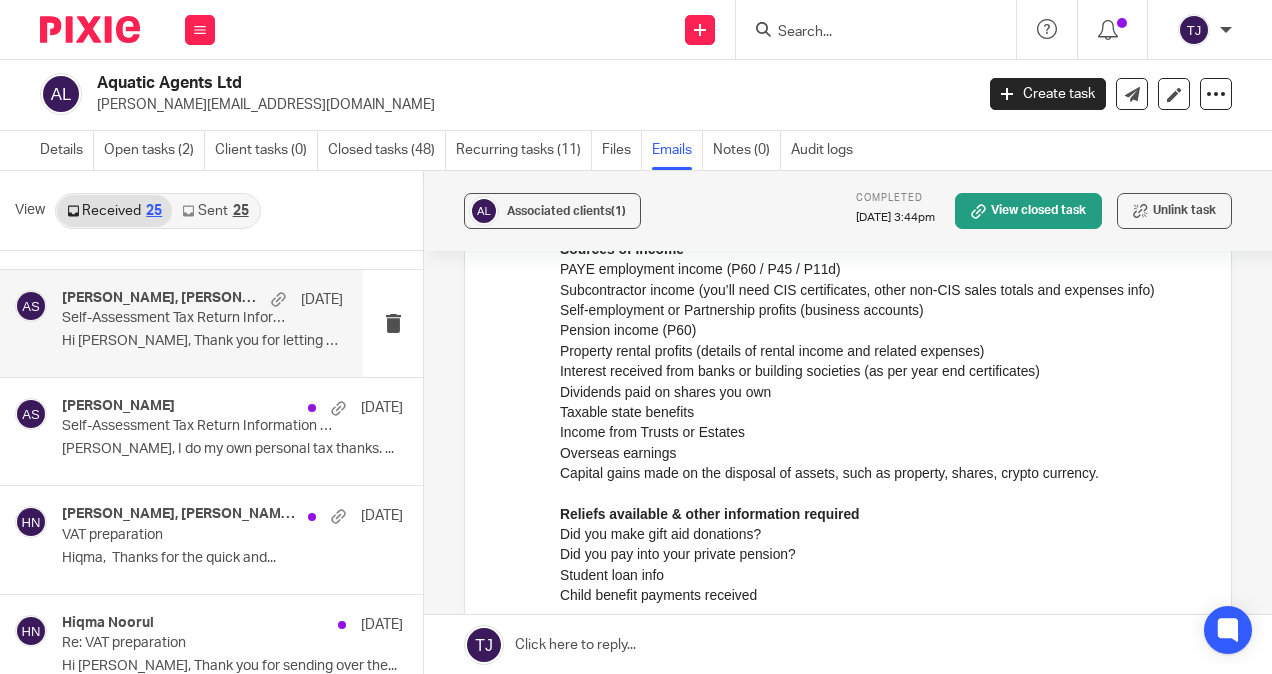 click on "[PERSON_NAME], [PERSON_NAME]
[DATE]   Self-Assessment Tax Return Information Request 2024/25 - [PERSON_NAME]   Hi [PERSON_NAME],     Thank you for letting me know!     ..." at bounding box center [202, 323] 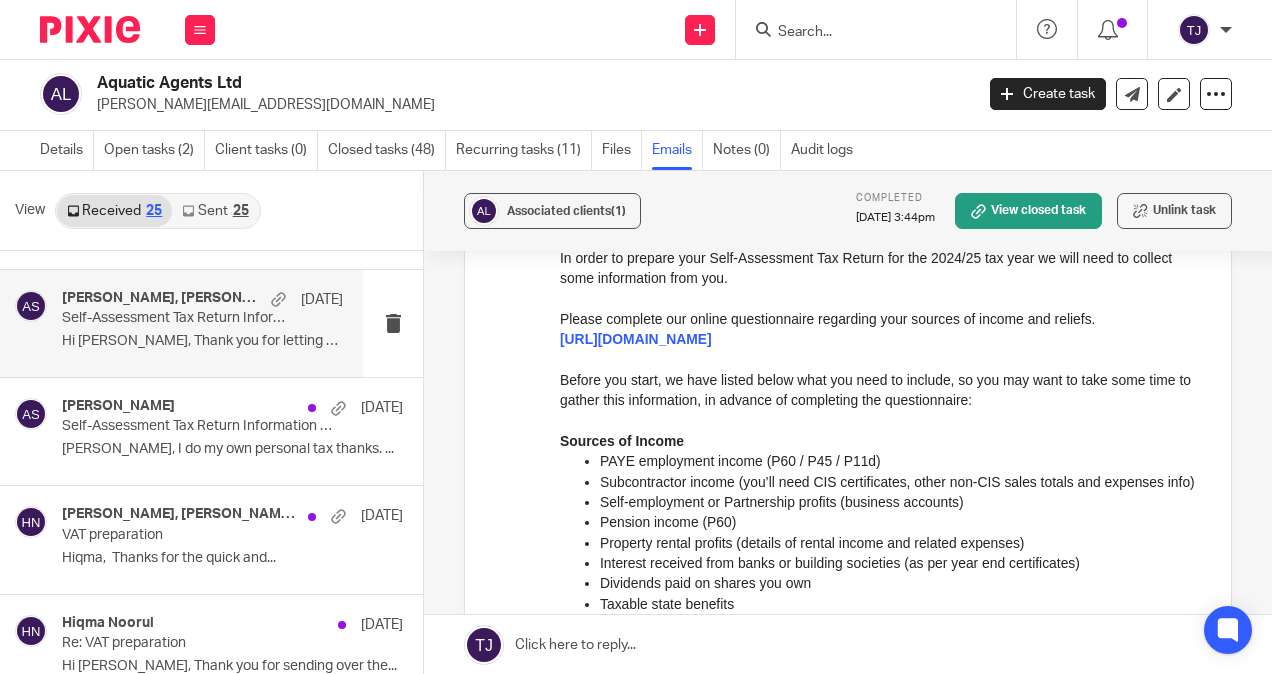 scroll, scrollTop: 0, scrollLeft: 0, axis: both 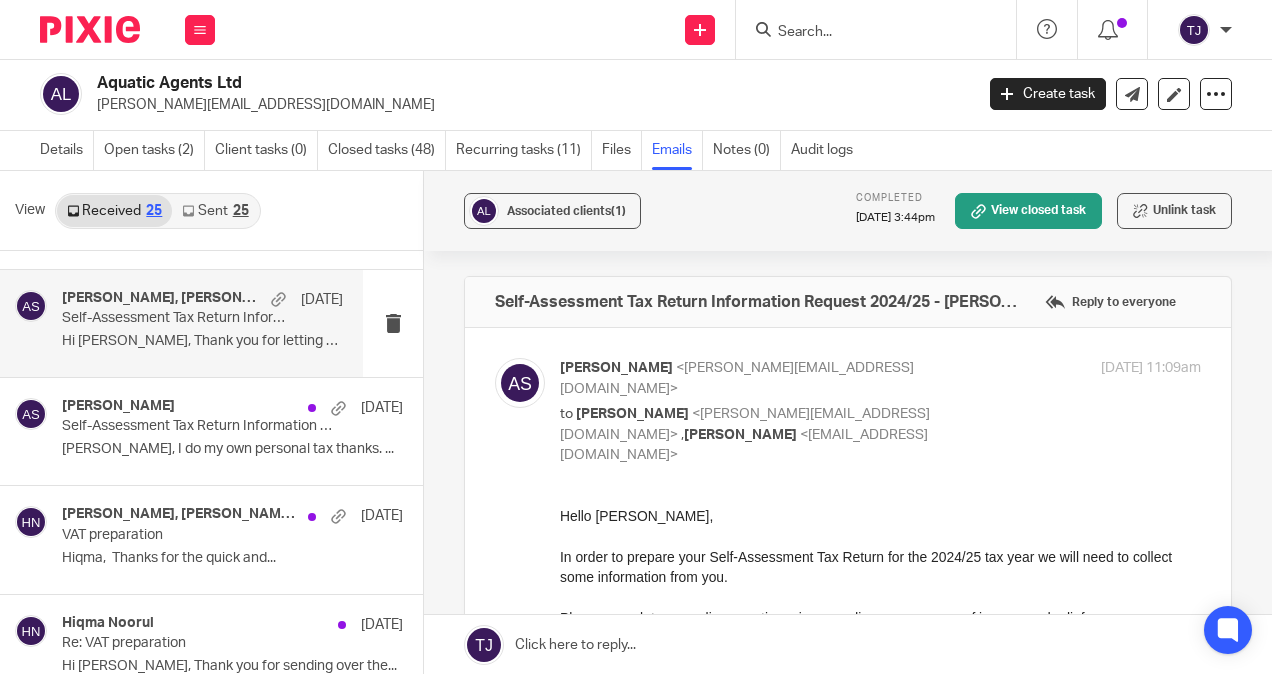 click at bounding box center [848, 1142] 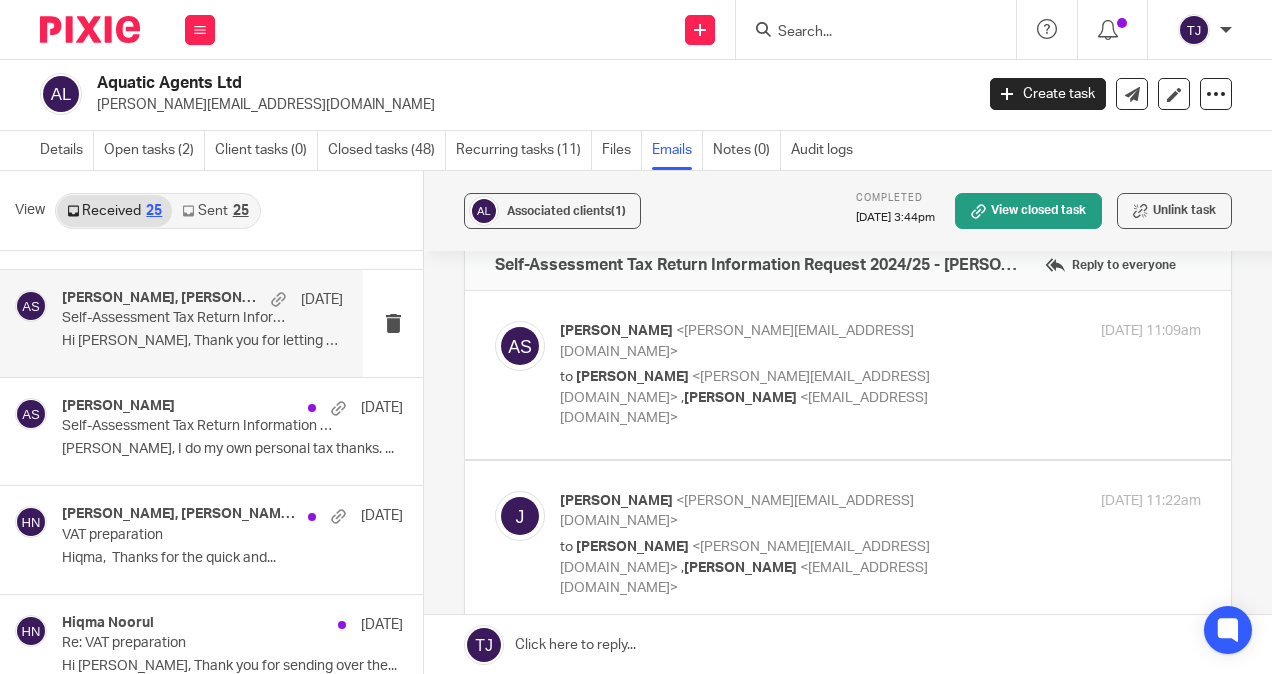 scroll, scrollTop: 38, scrollLeft: 0, axis: vertical 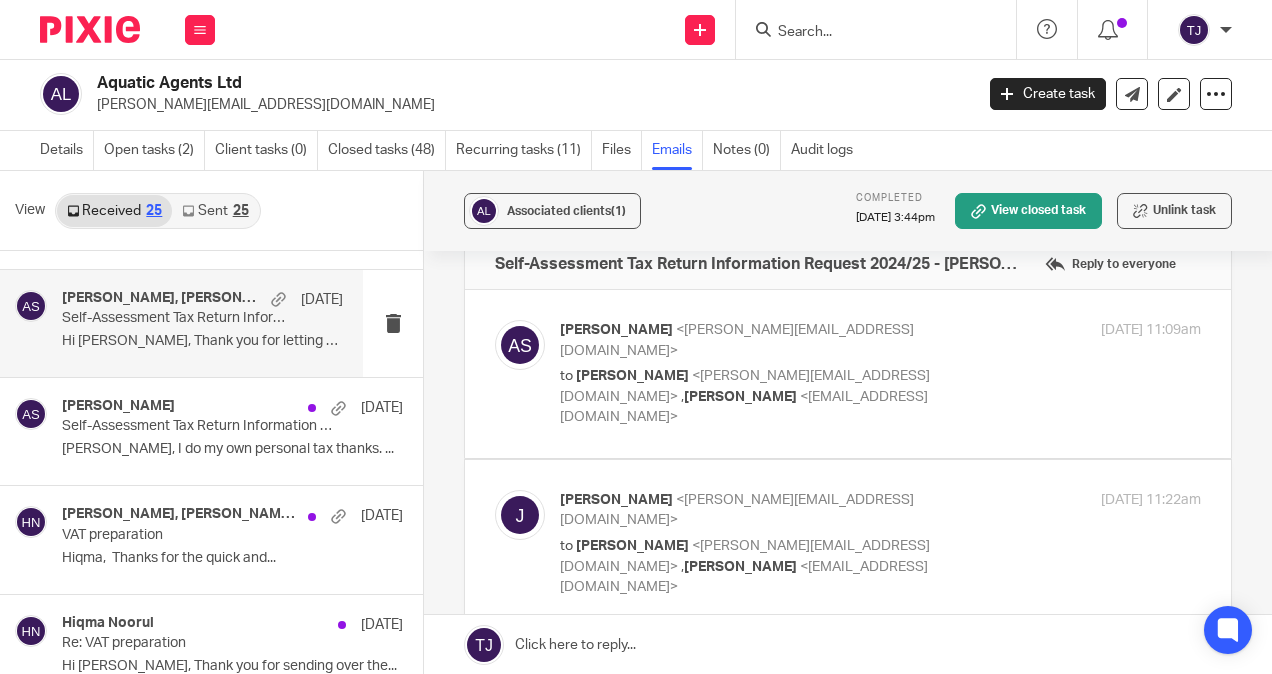 click on "[PERSON_NAME]
<[PERSON_NAME][EMAIL_ADDRESS][DOMAIN_NAME]>" at bounding box center (773, 510) 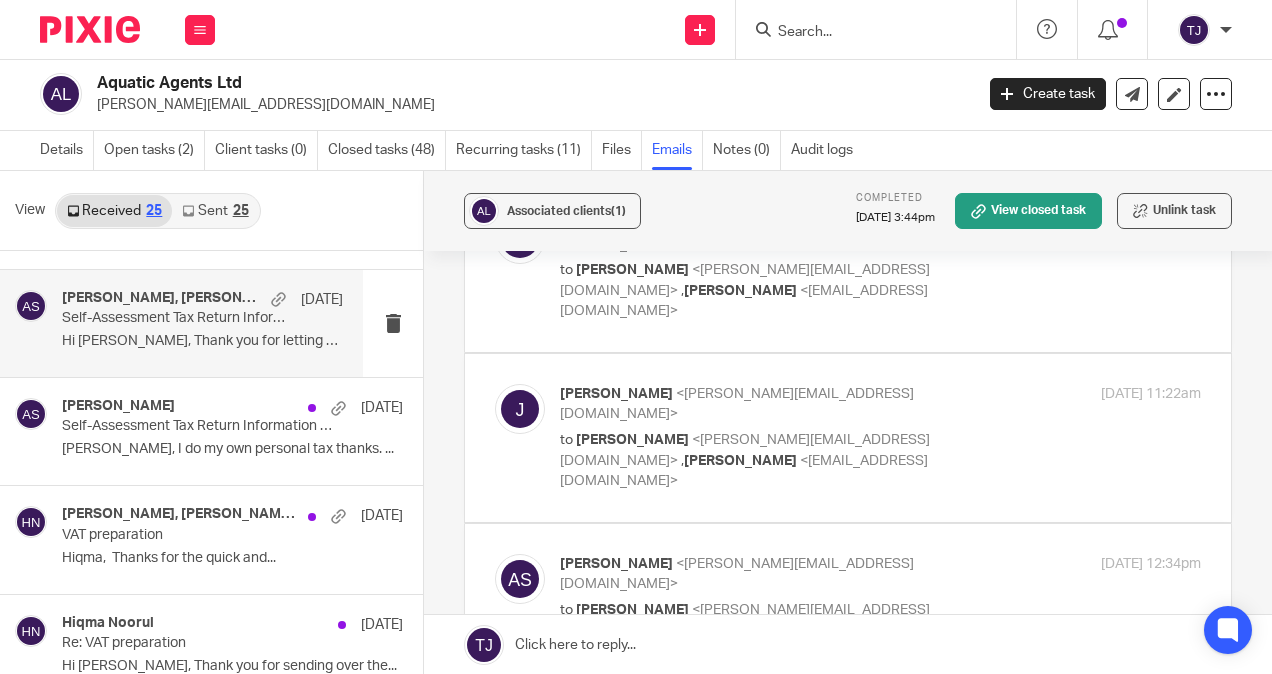 scroll, scrollTop: 170, scrollLeft: 0, axis: vertical 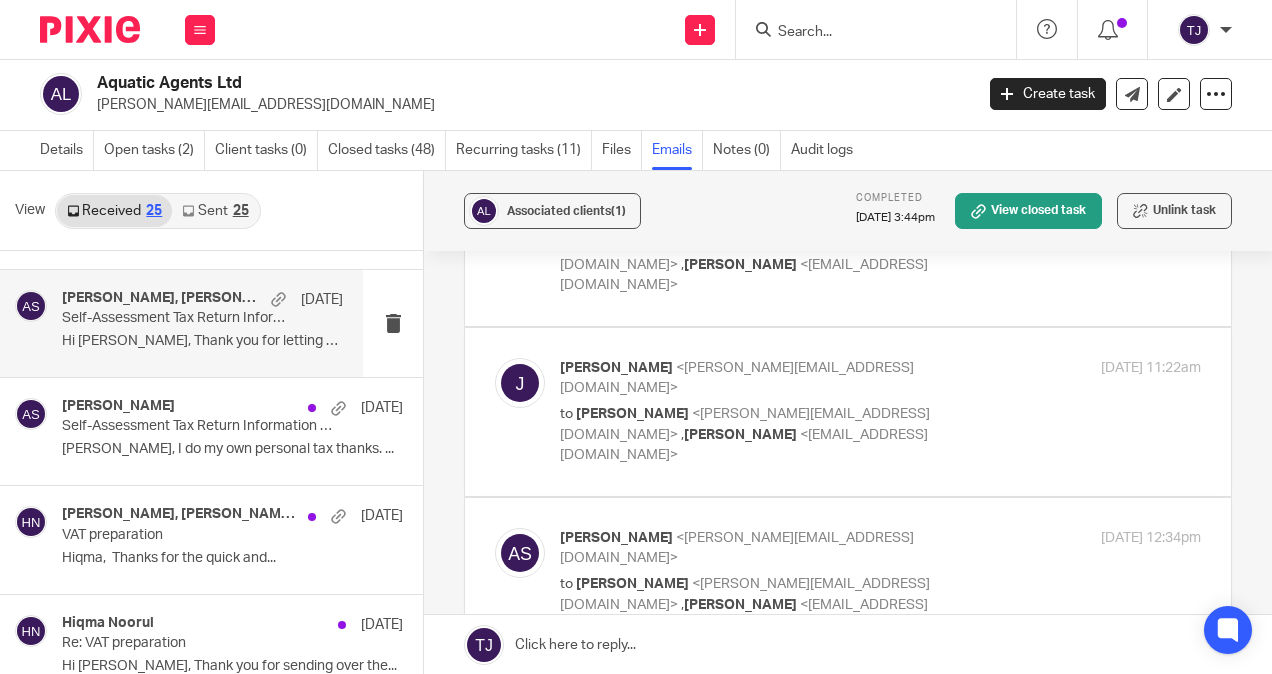 click at bounding box center (848, 1647) 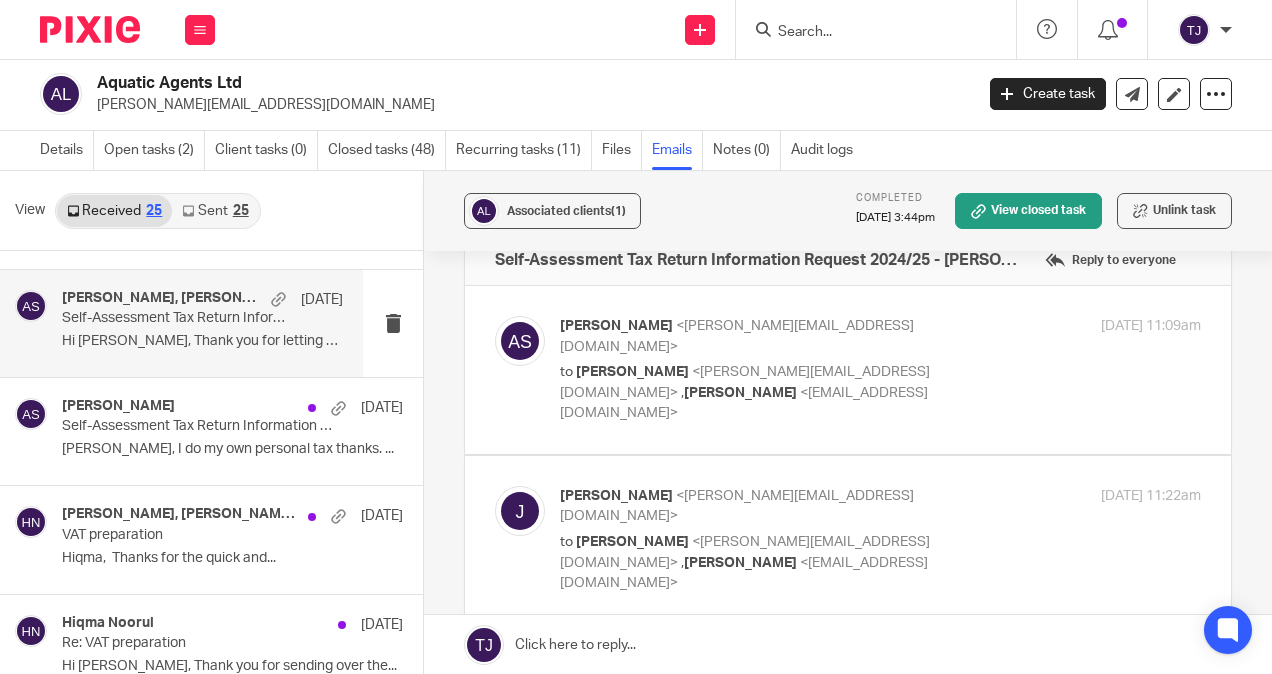 scroll, scrollTop: 0, scrollLeft: 0, axis: both 